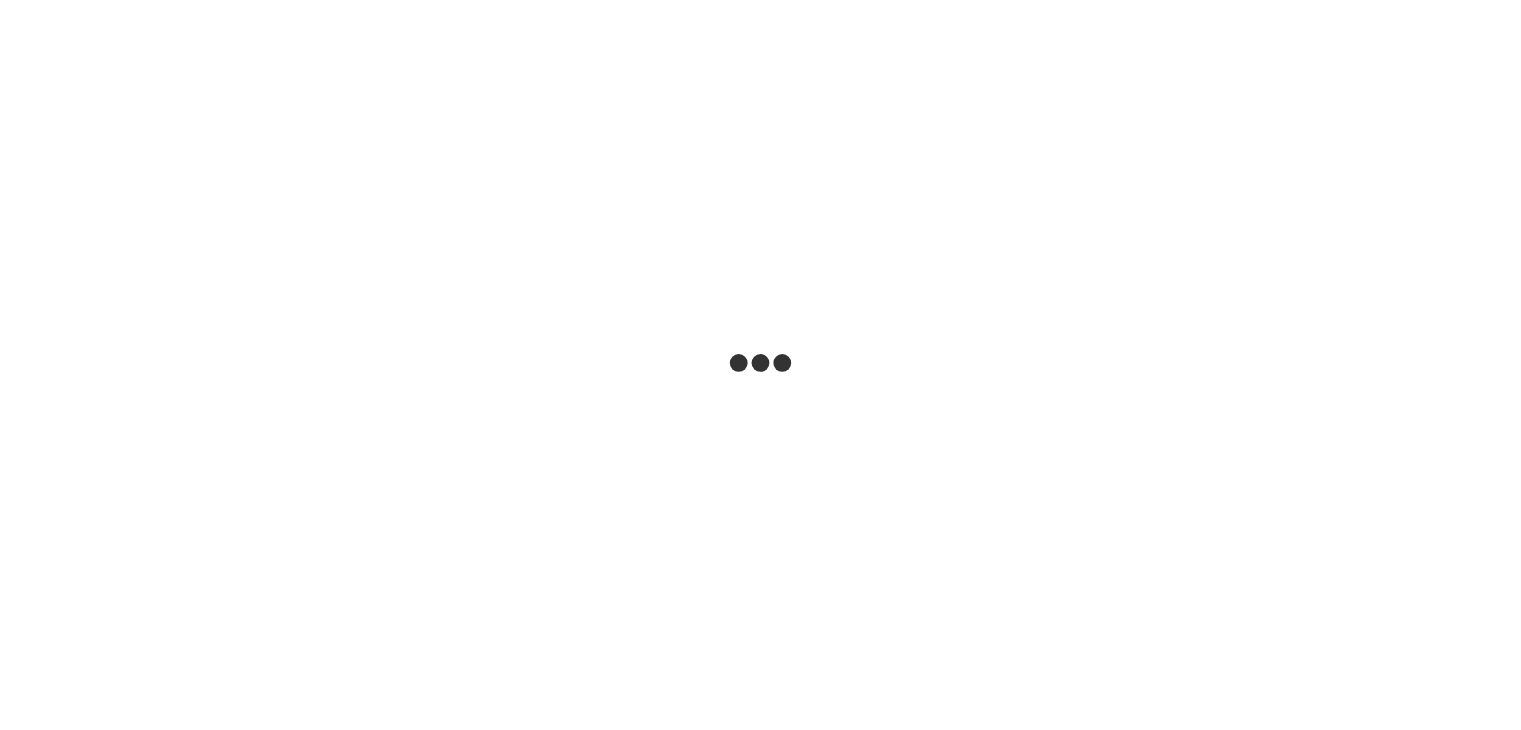 scroll, scrollTop: 0, scrollLeft: 0, axis: both 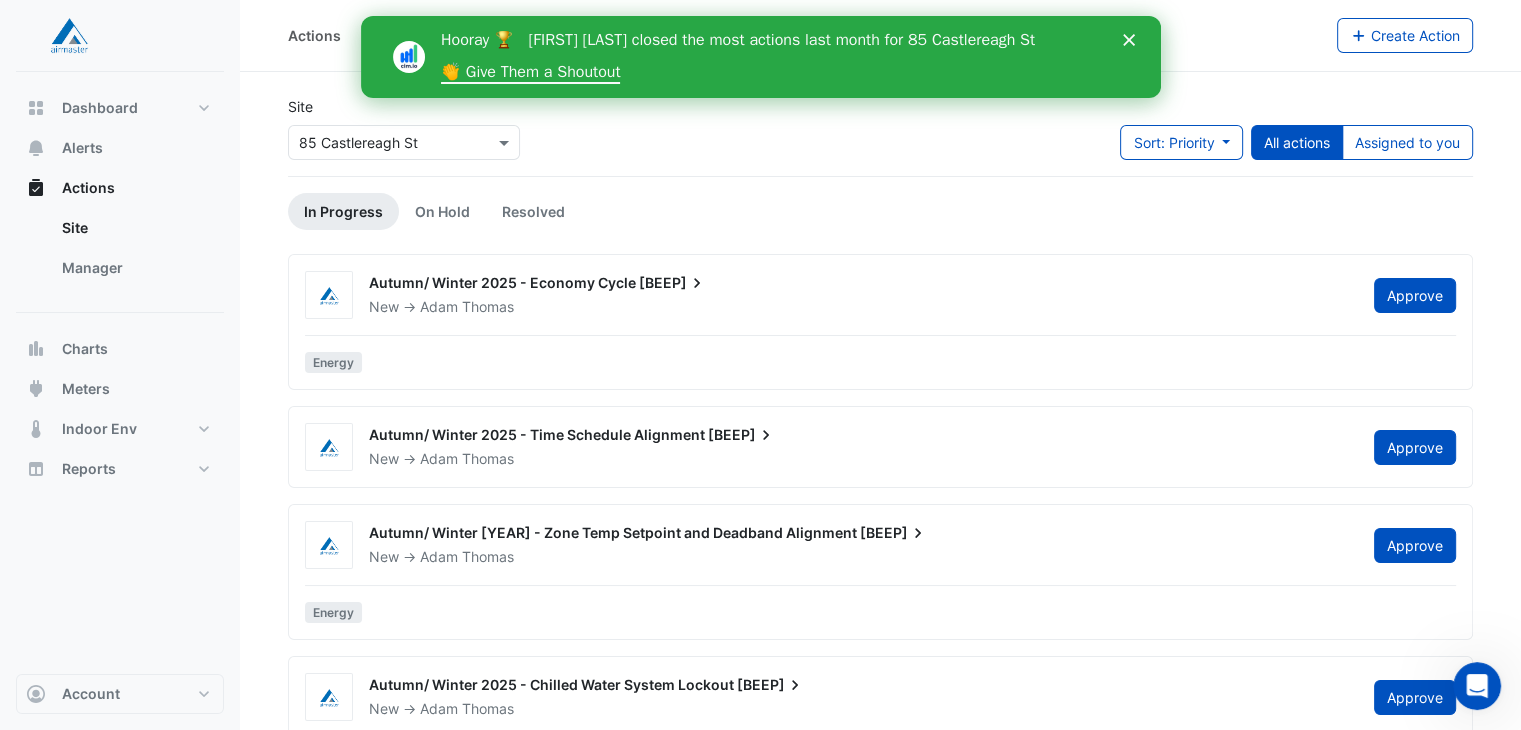 click 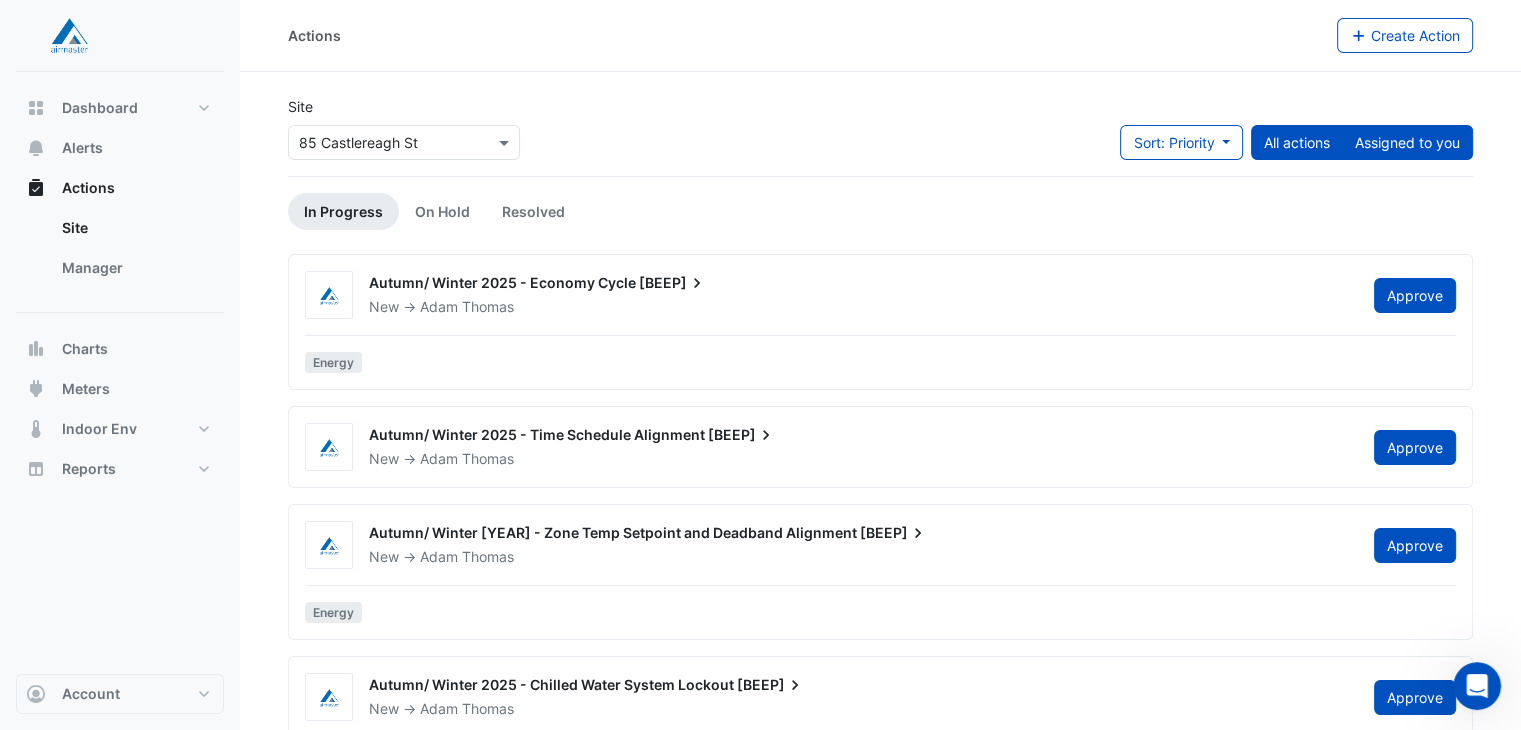click on "Assigned to you" 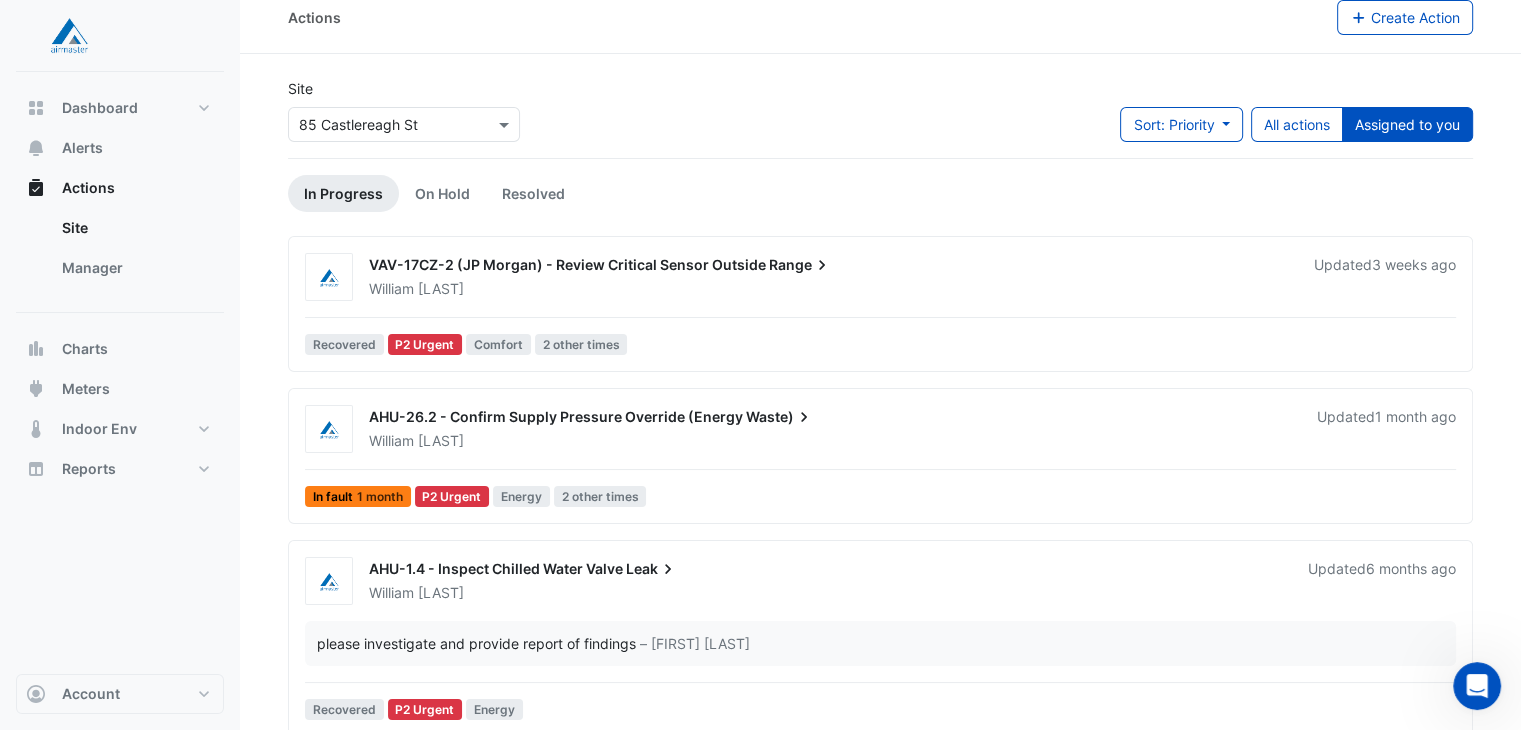 scroll, scrollTop: 0, scrollLeft: 0, axis: both 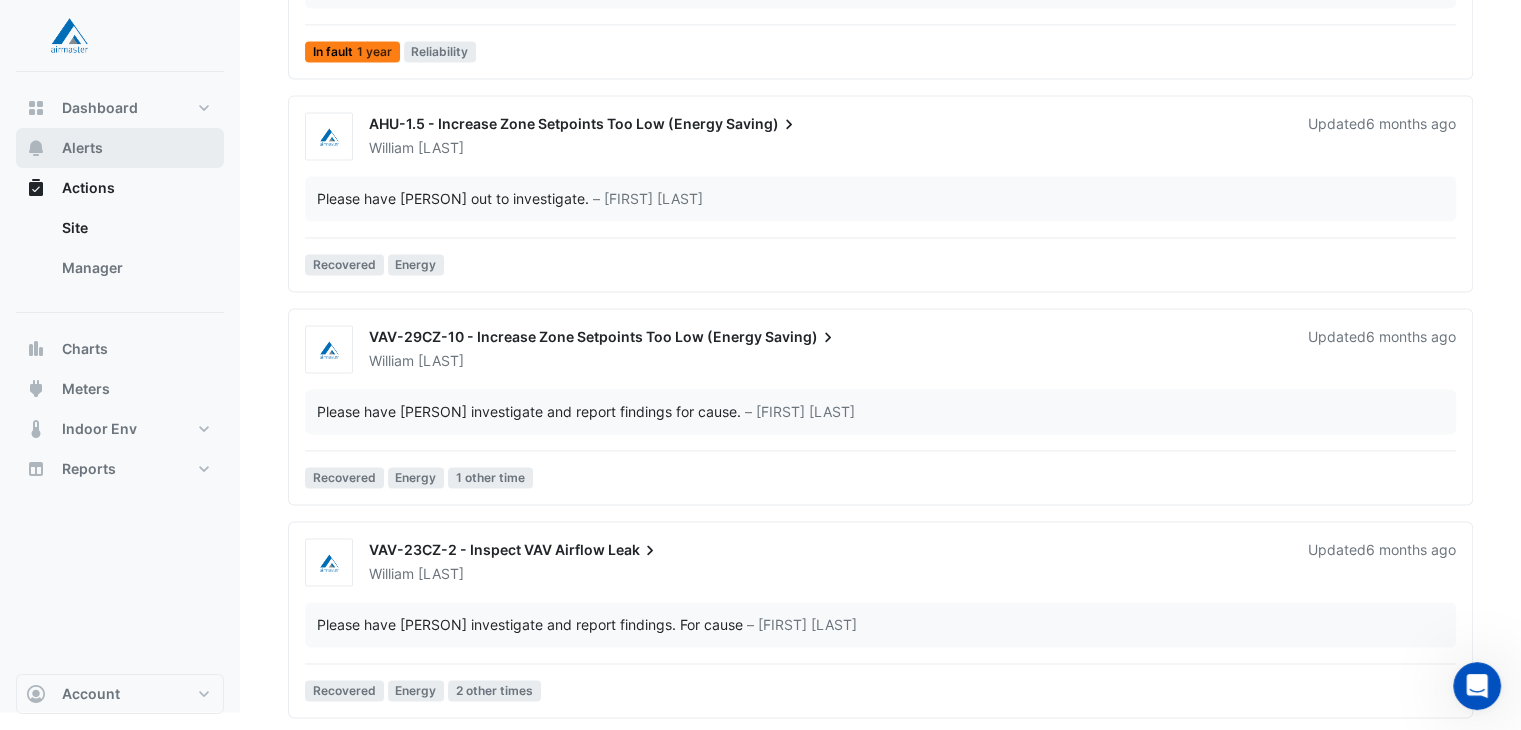 click on "Alerts" at bounding box center [82, 148] 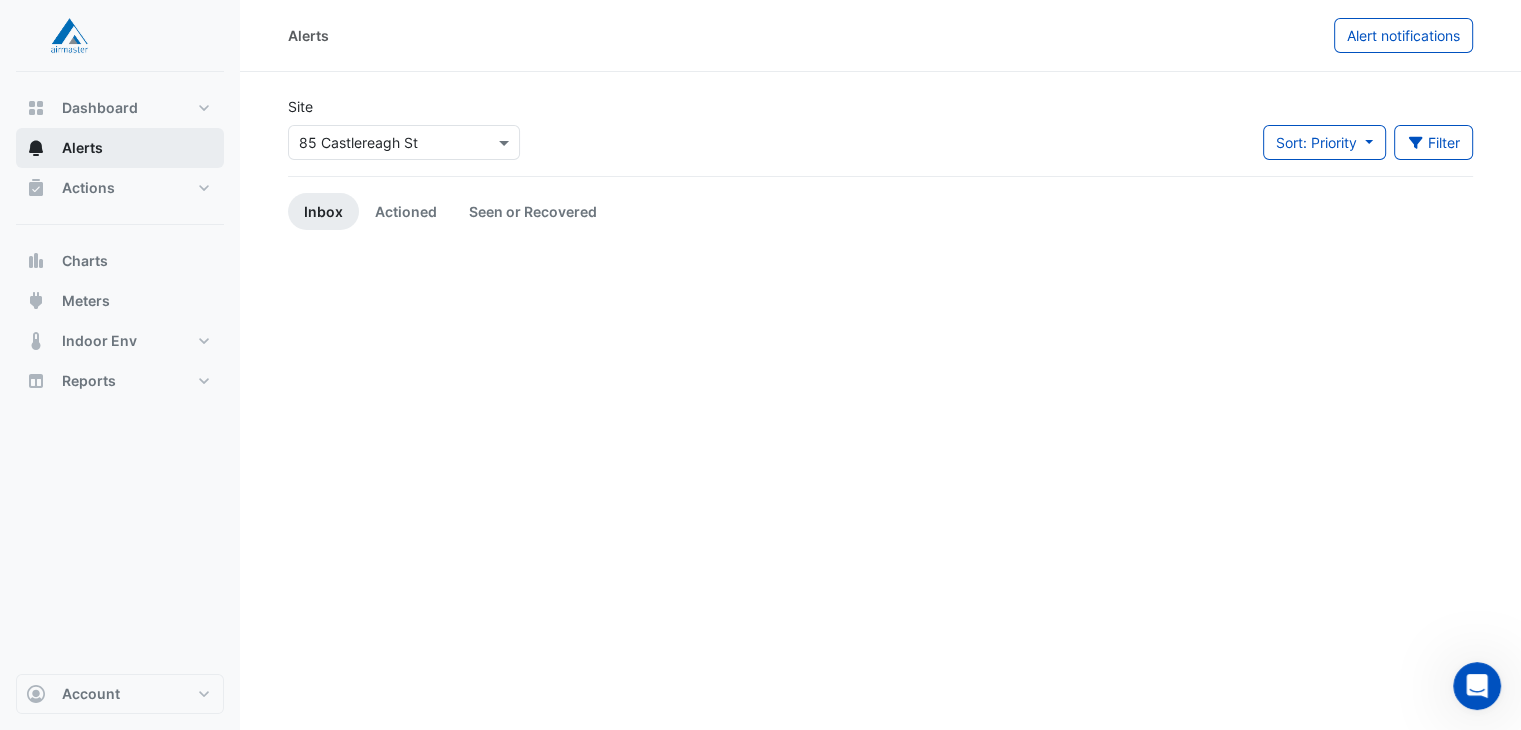 scroll, scrollTop: 0, scrollLeft: 0, axis: both 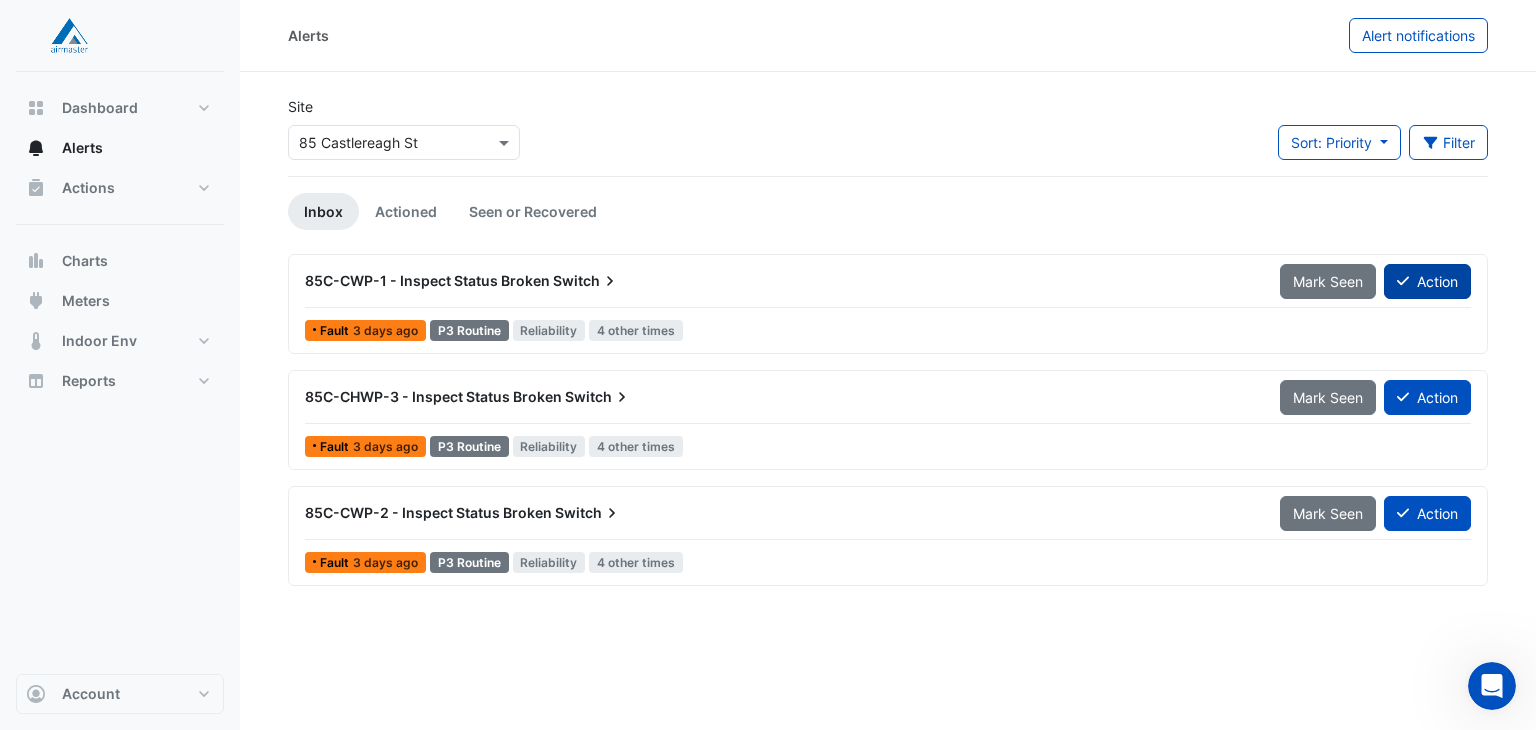 click on "Action" at bounding box center (1427, 281) 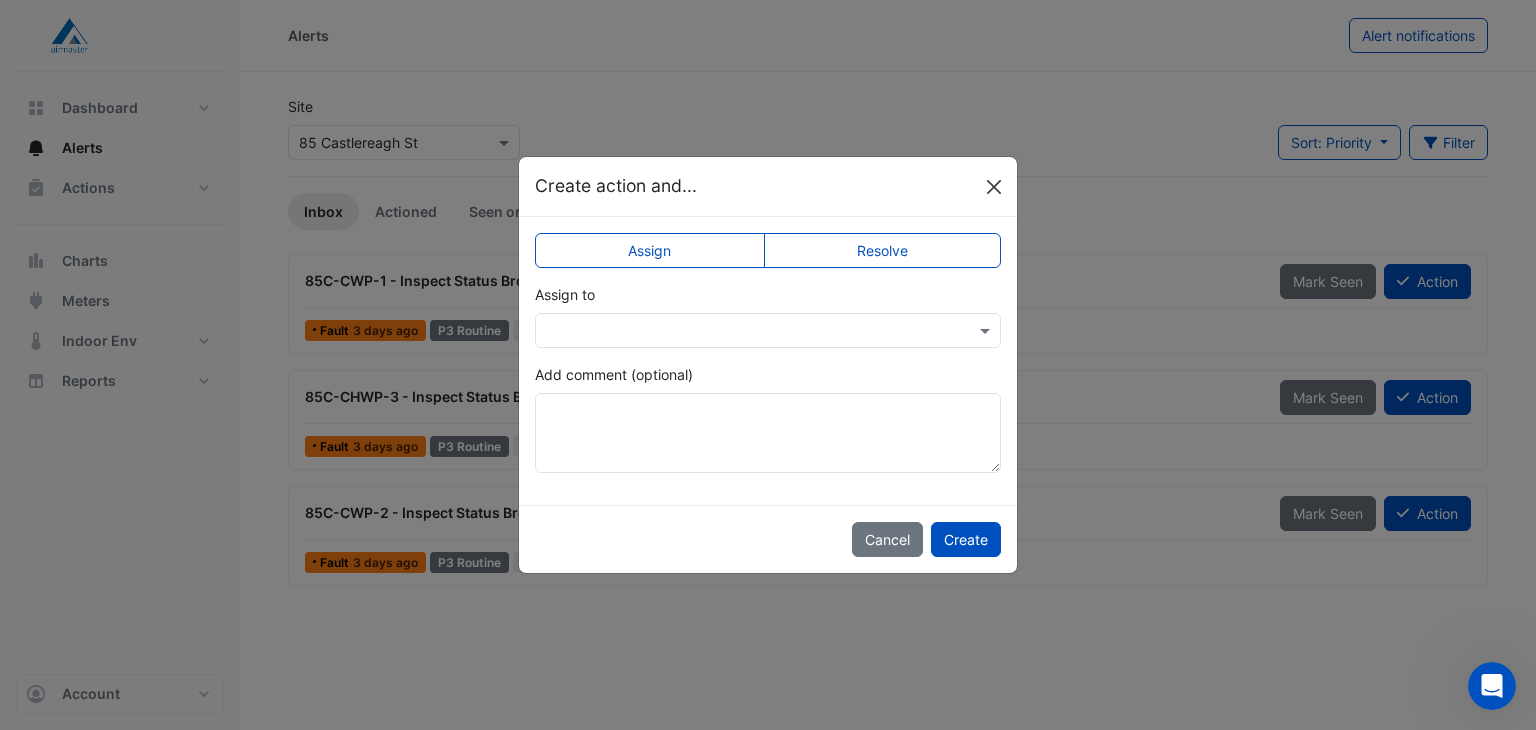 click 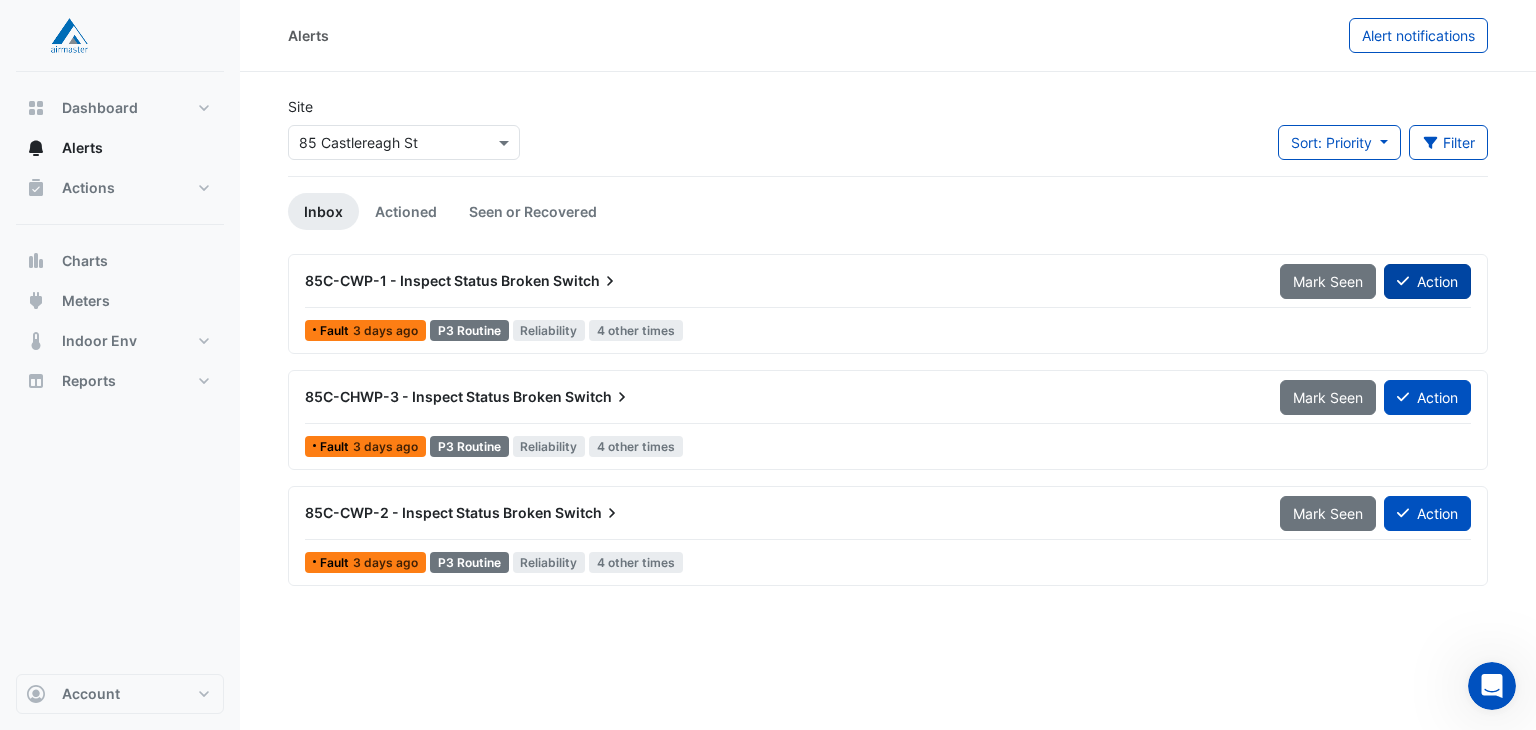 click on "Action" at bounding box center (1427, 281) 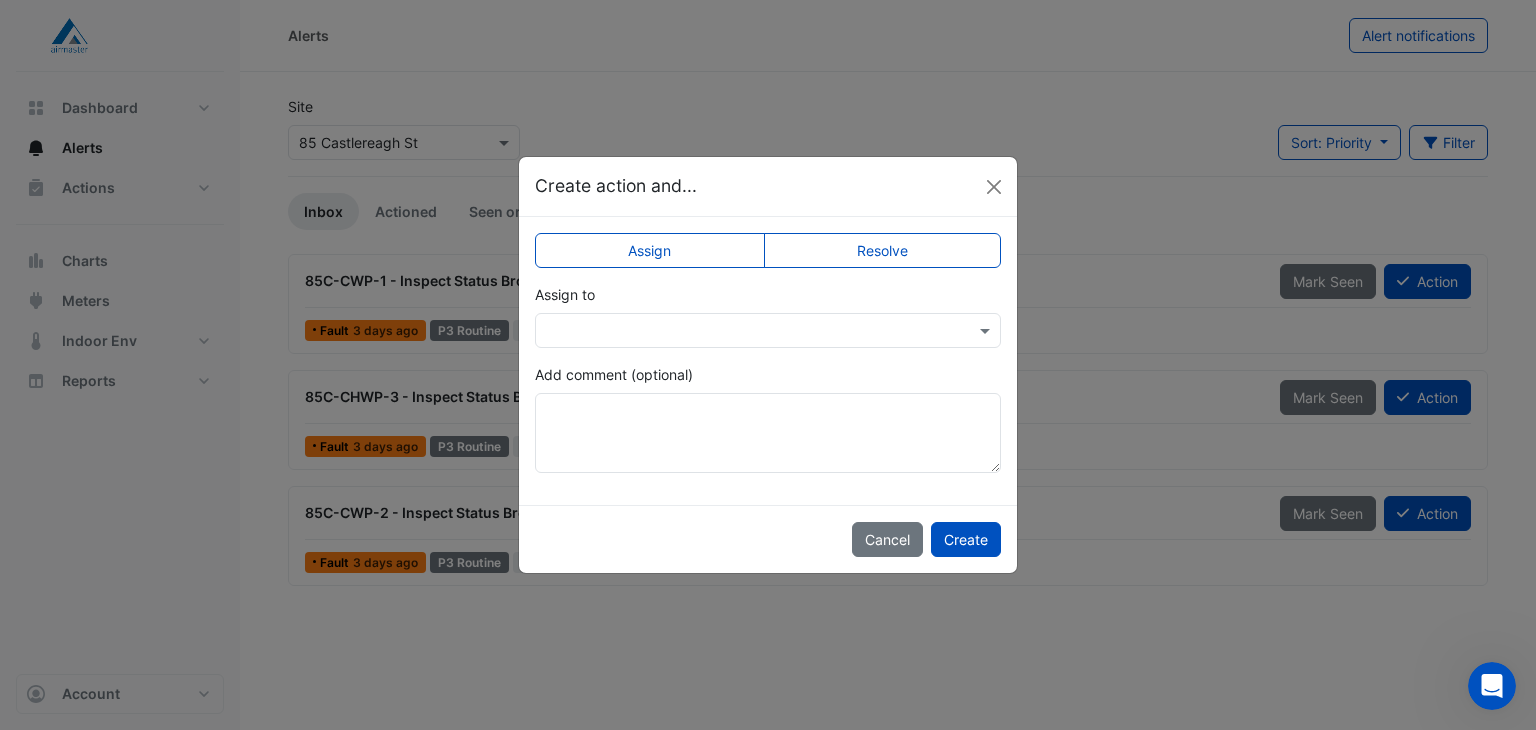 click on "Resolve" 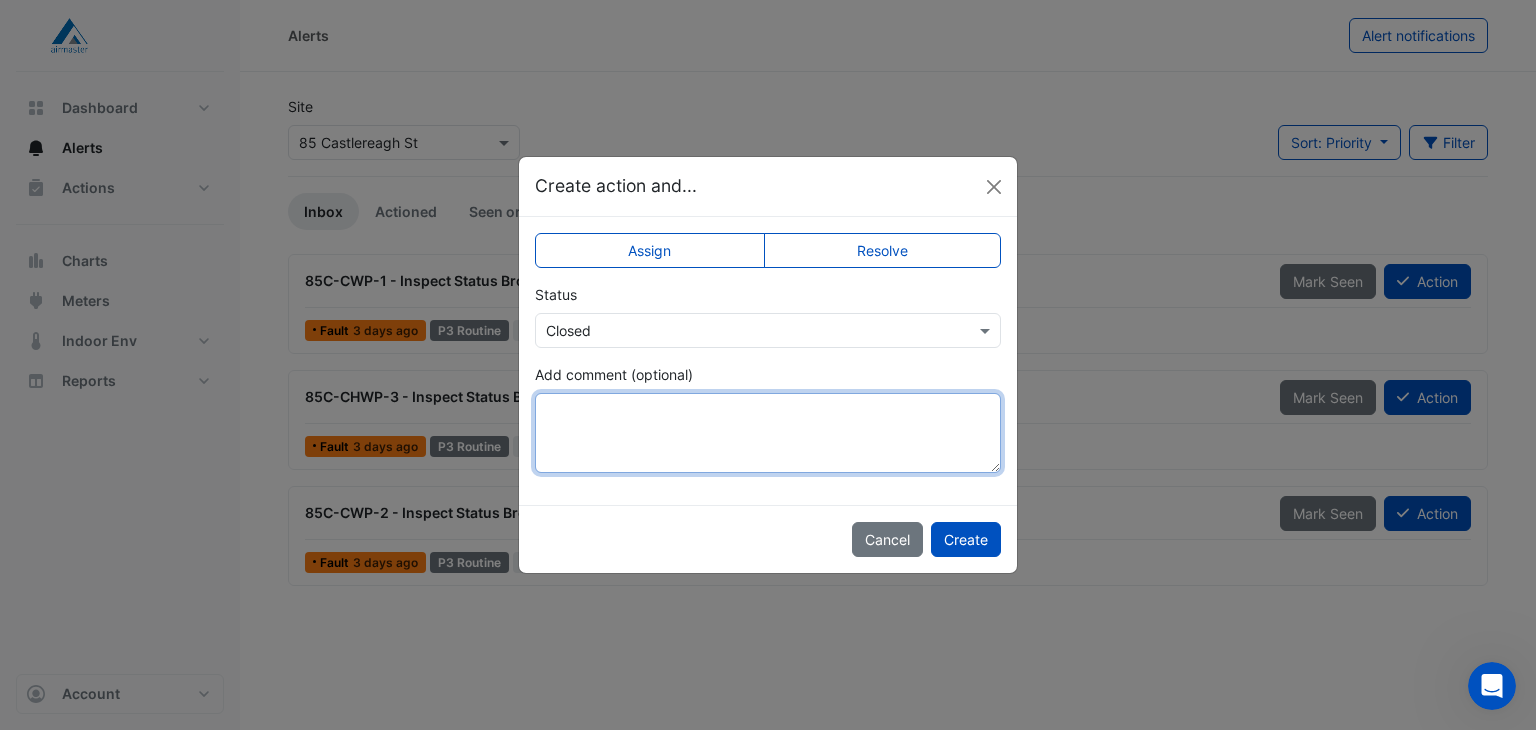 click on "Add comment (optional)" at bounding box center [768, 433] 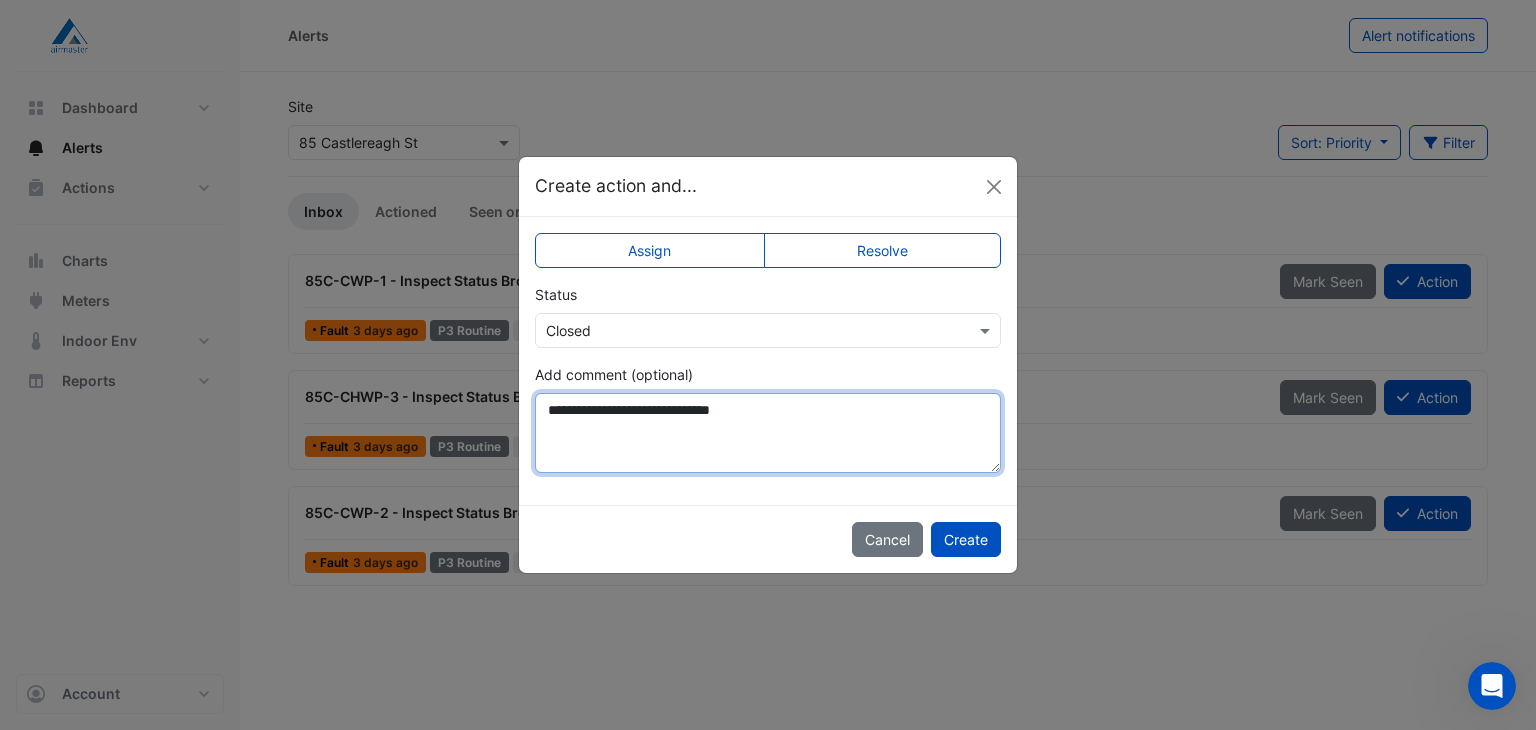 type on "**********" 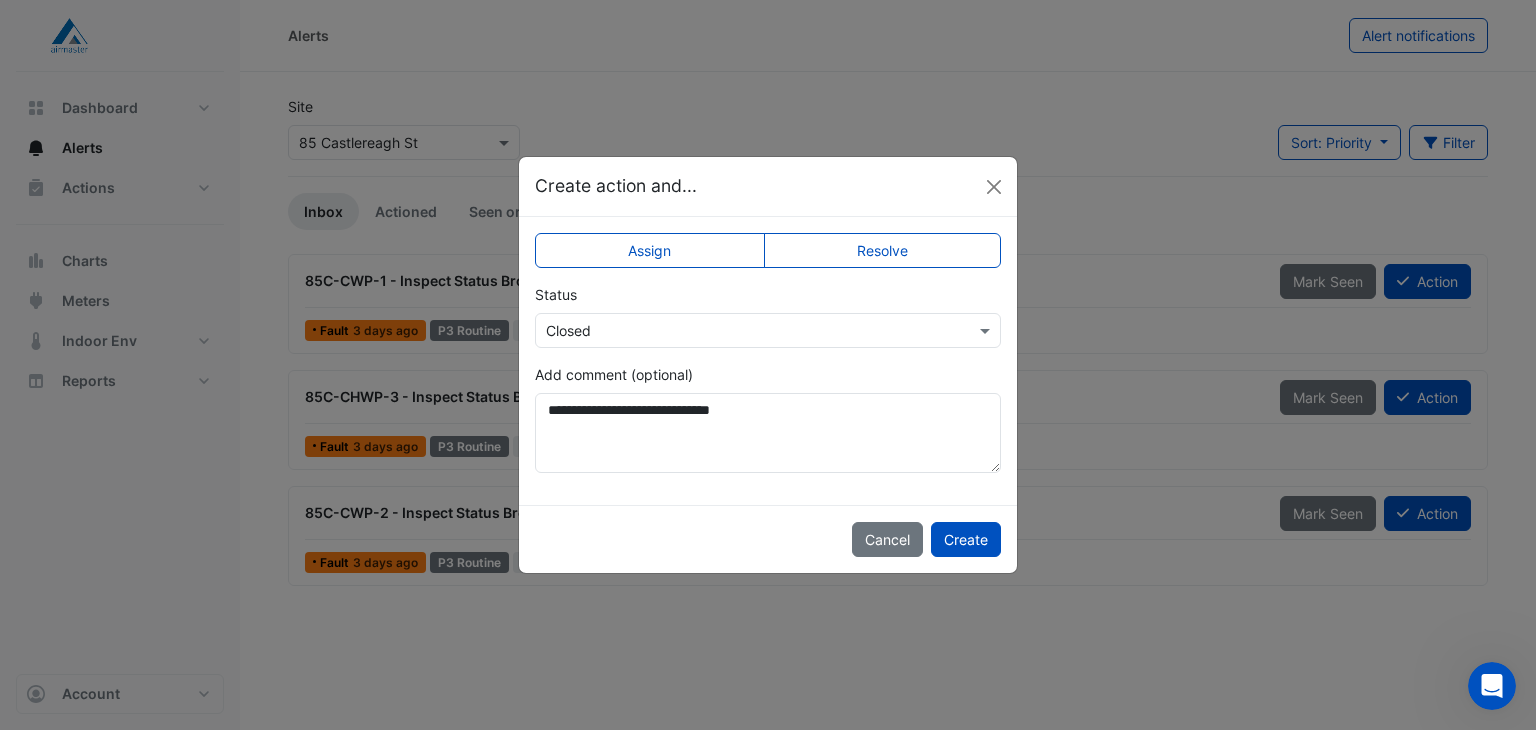 click on "Resolve" 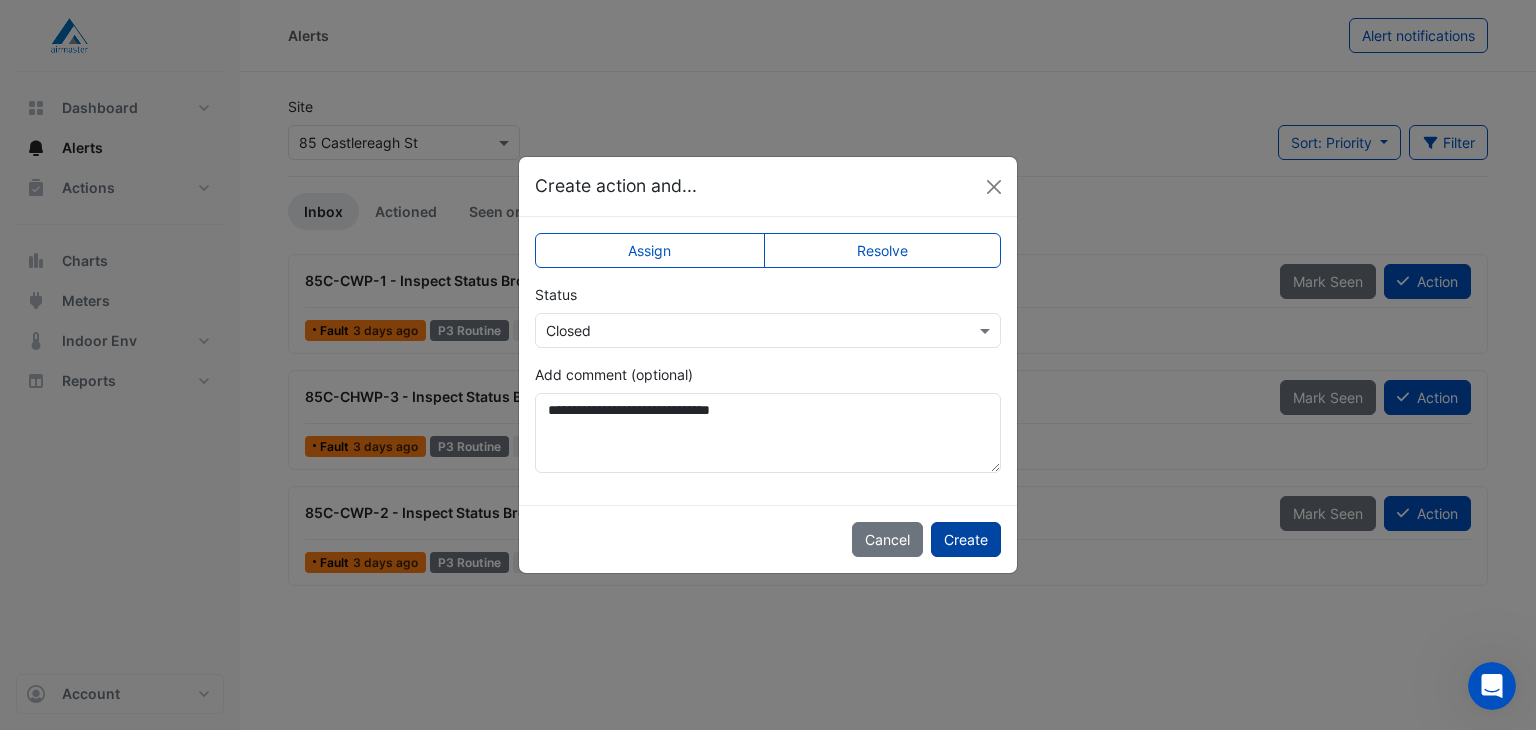 click on "Create" 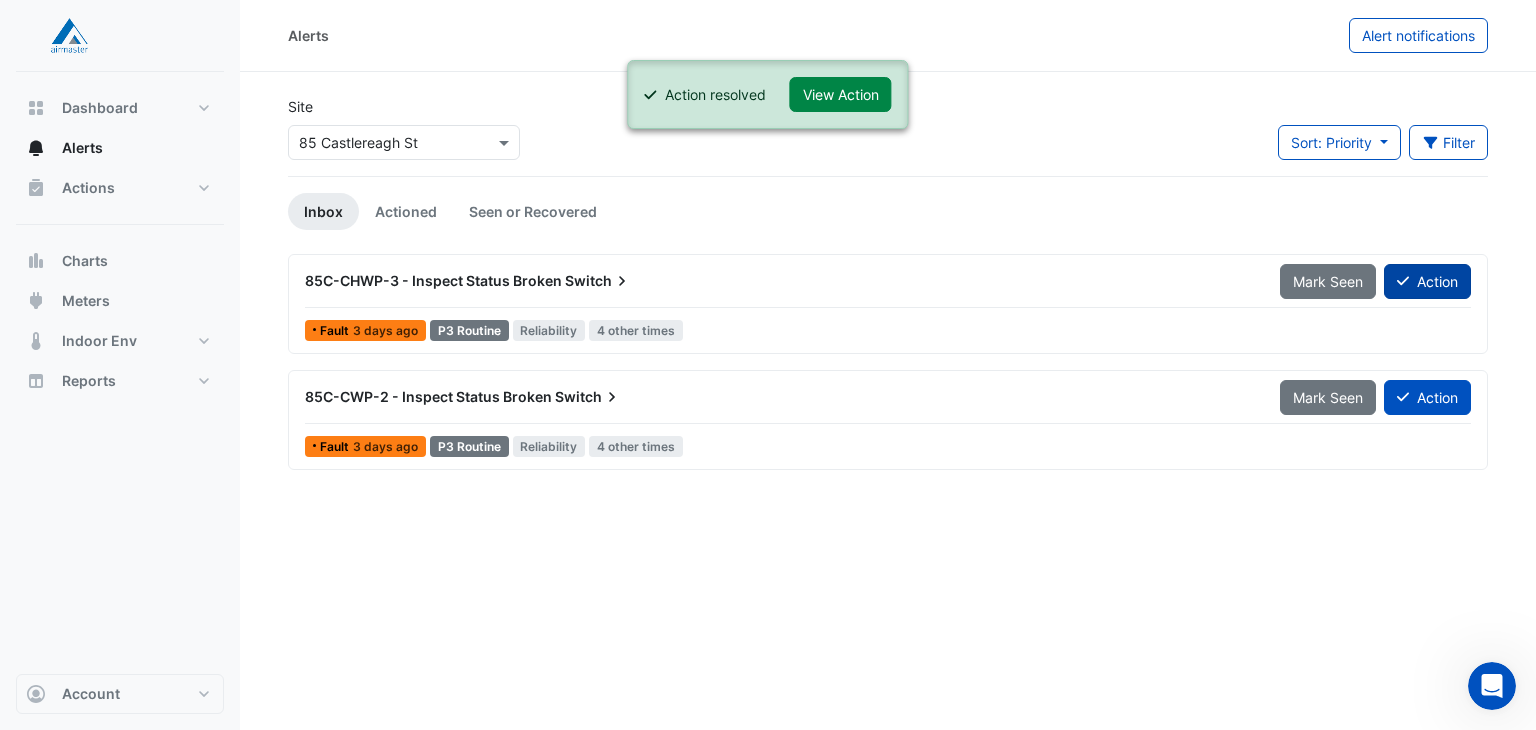 click on "Action" at bounding box center (1427, 281) 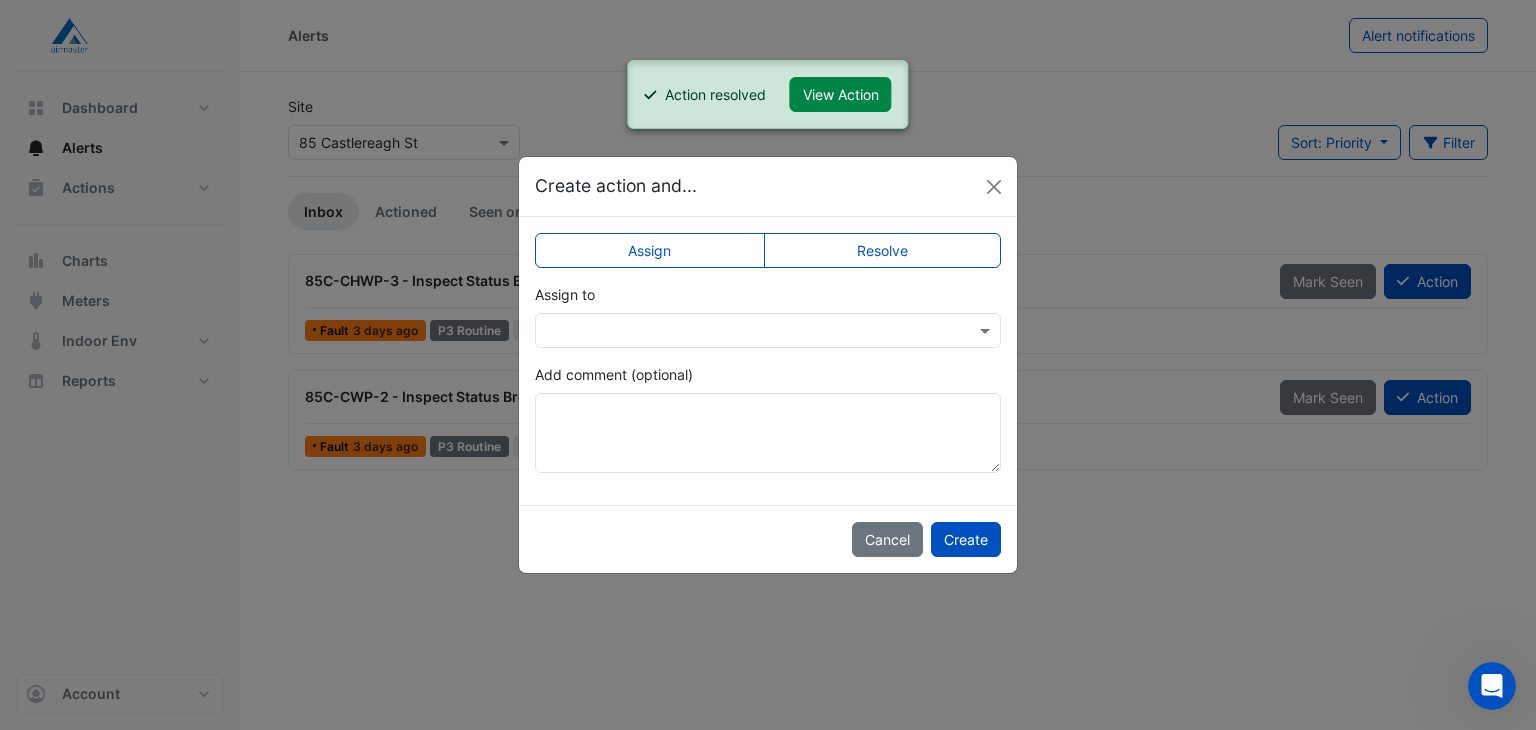 click on "Resolve" 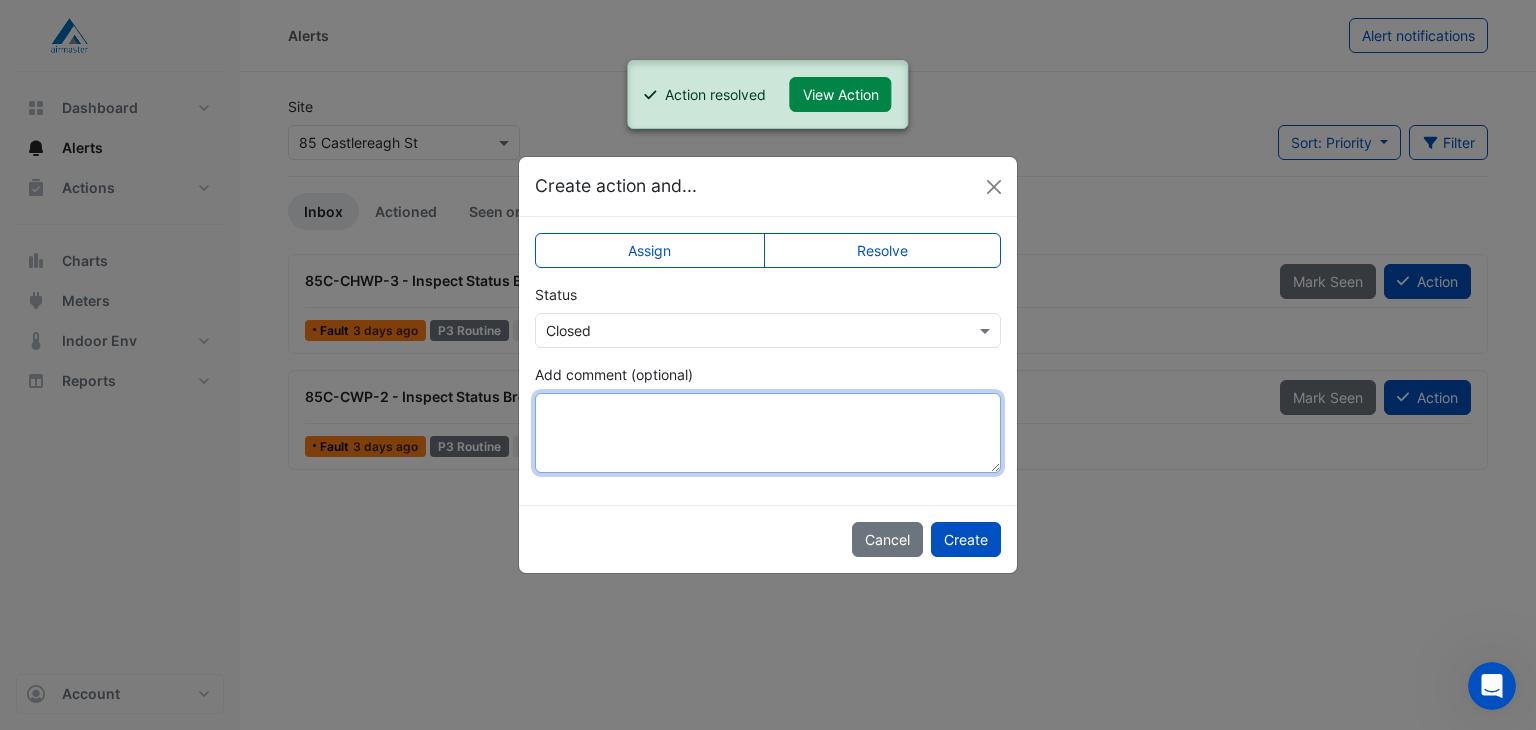 click on "Add comment (optional)" at bounding box center [768, 433] 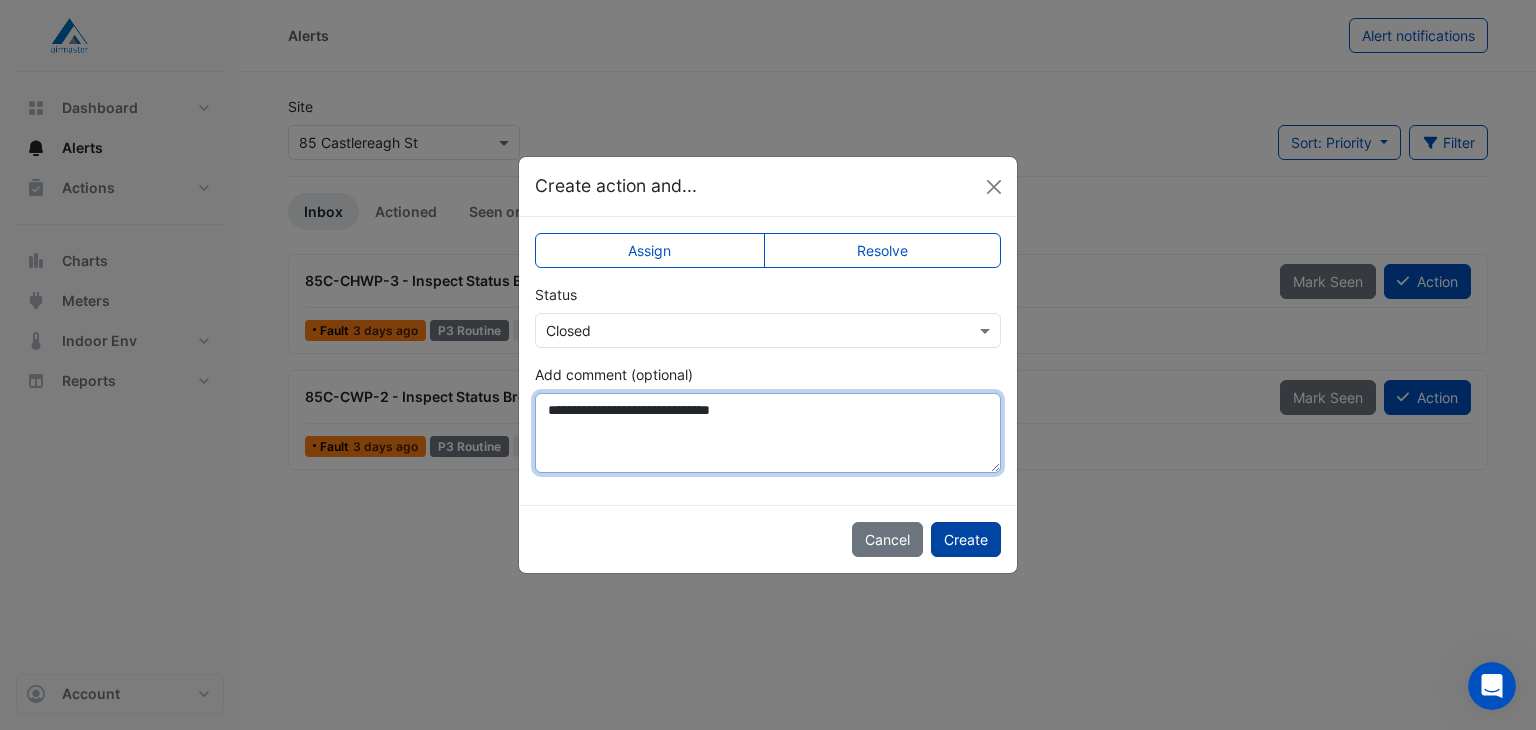 type on "**********" 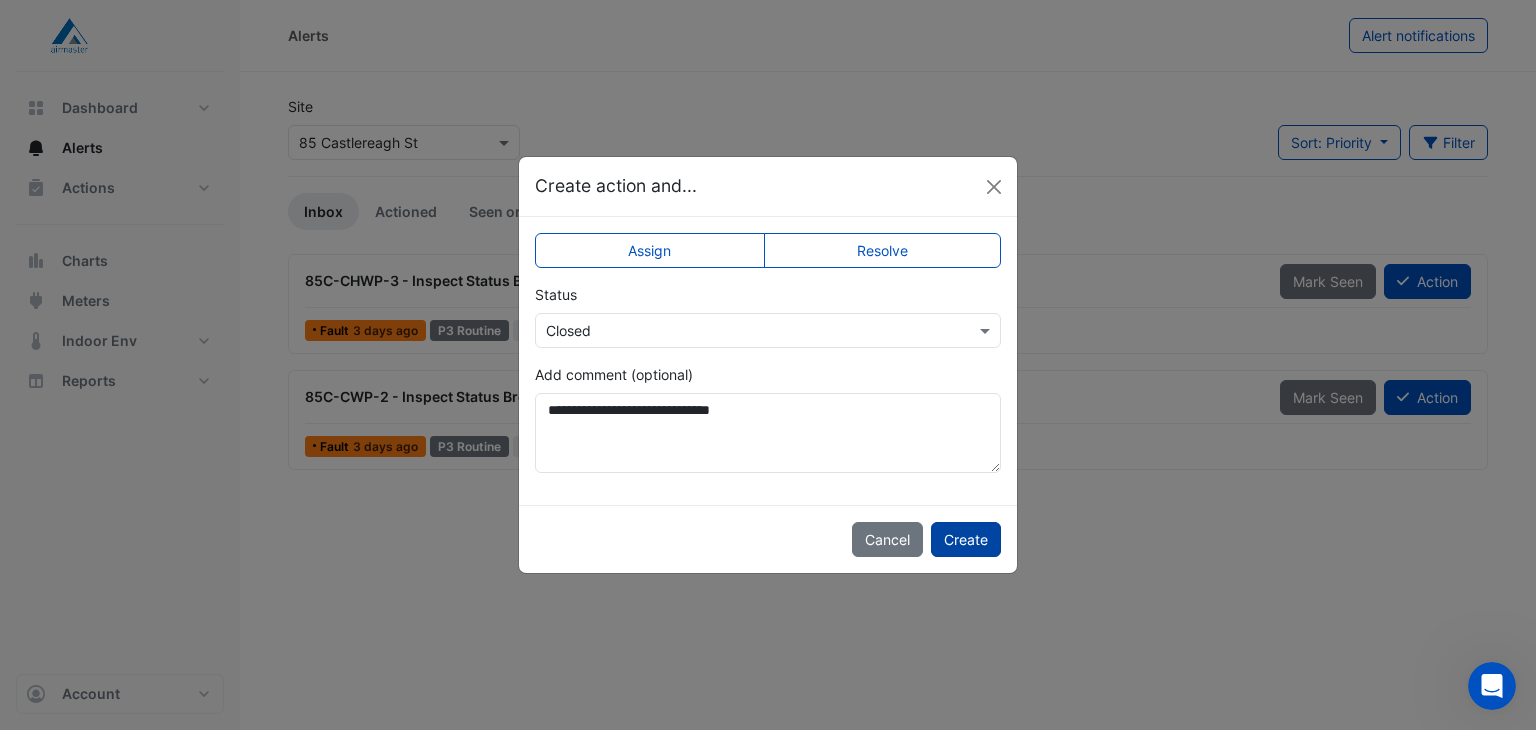 click on "Create" 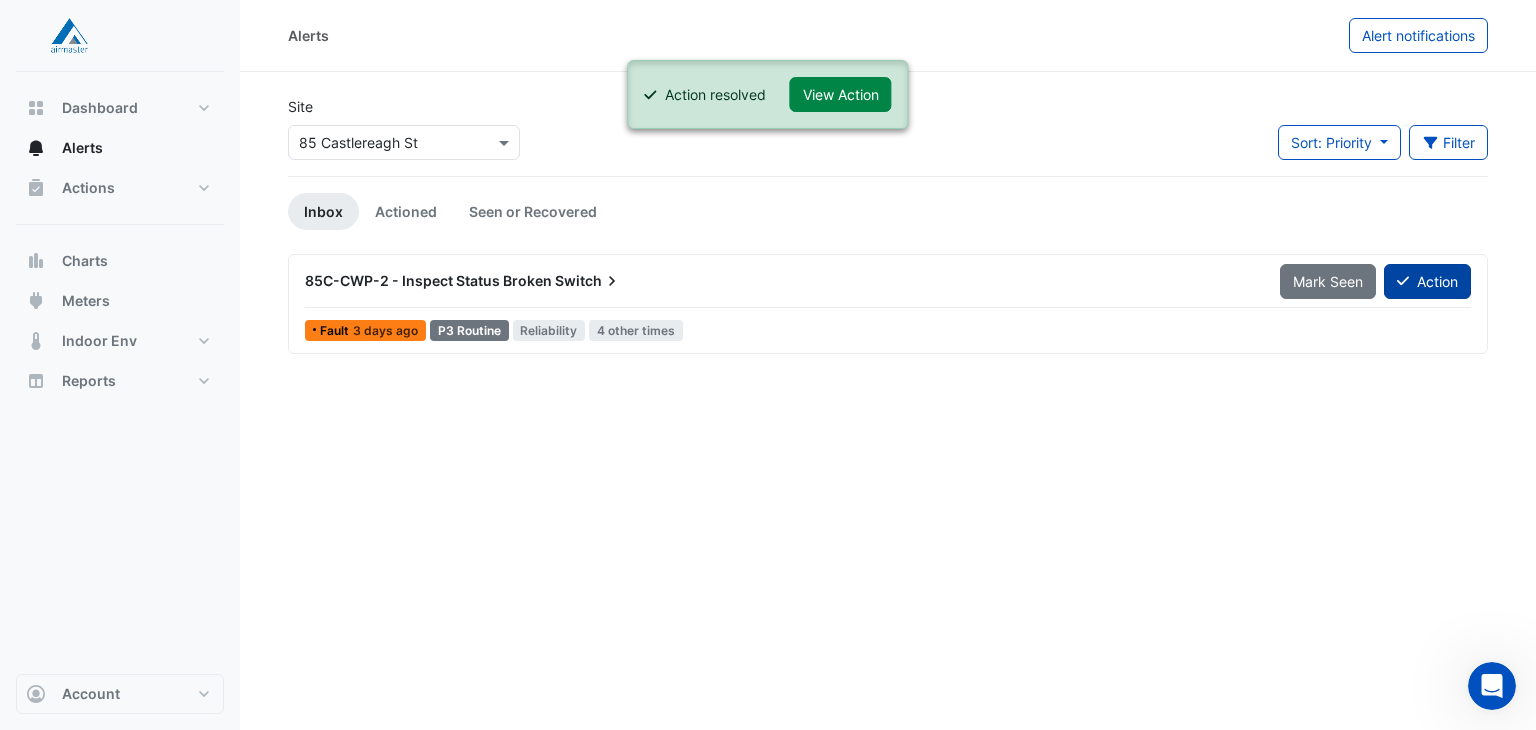 click on "Action" at bounding box center (1427, 281) 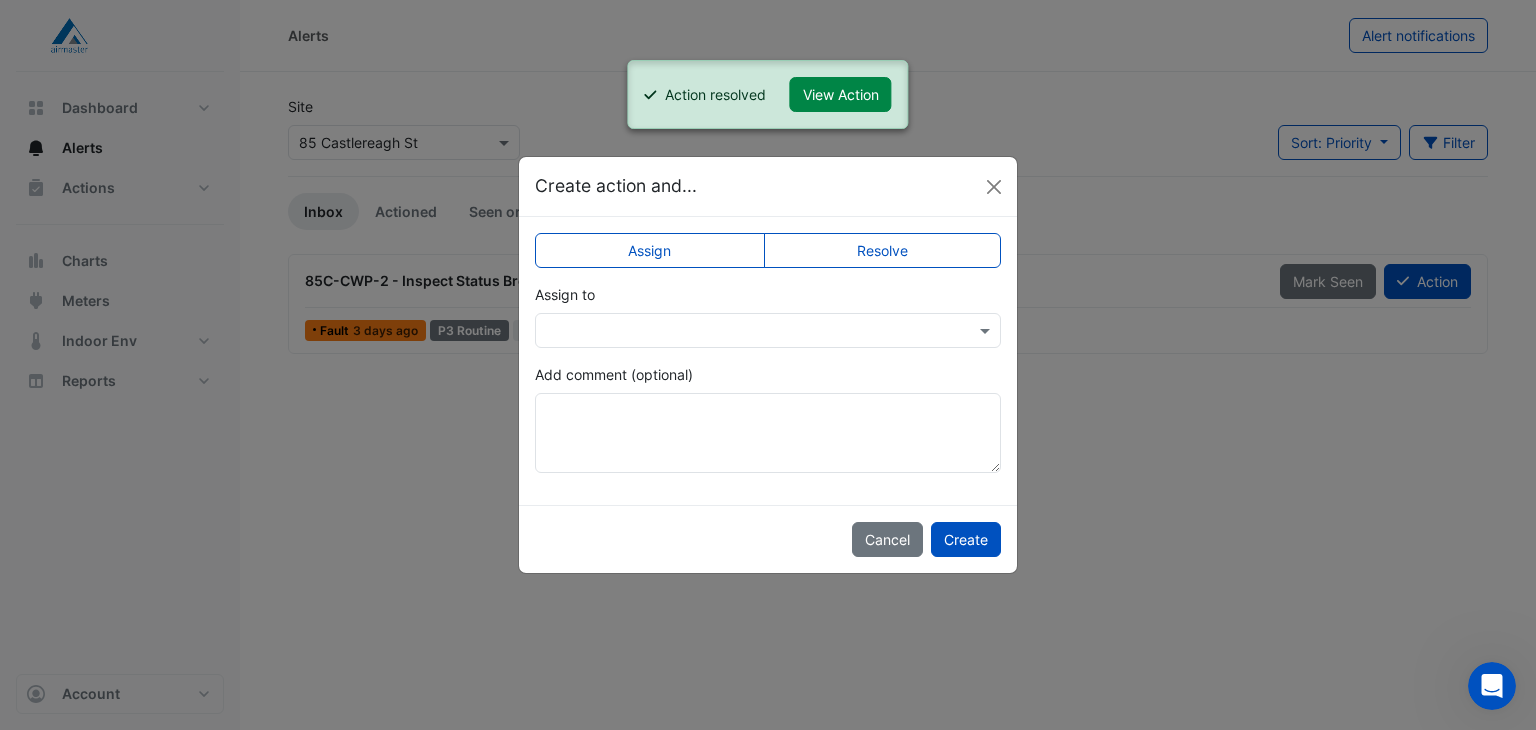click on "Resolve" 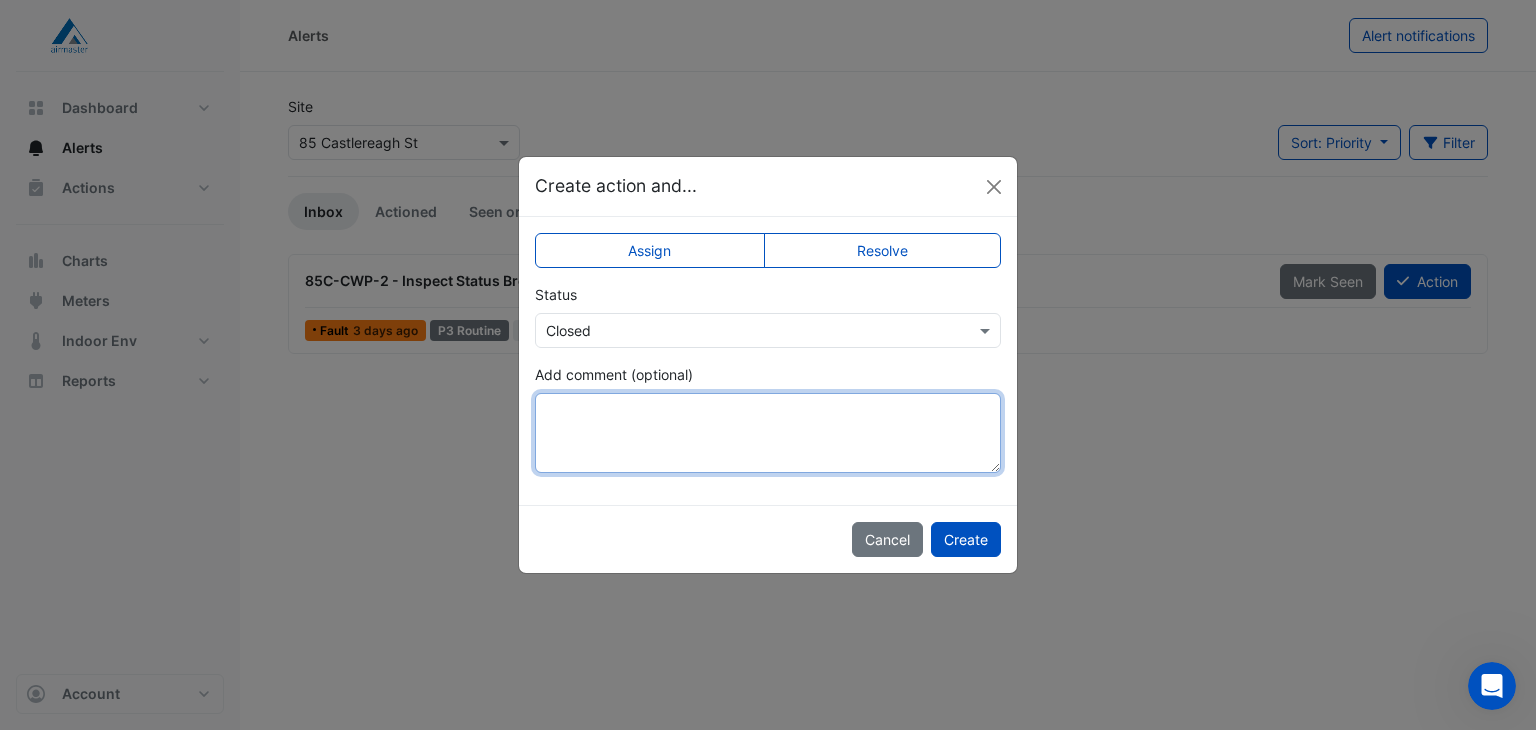 click on "Add comment (optional)" at bounding box center [768, 433] 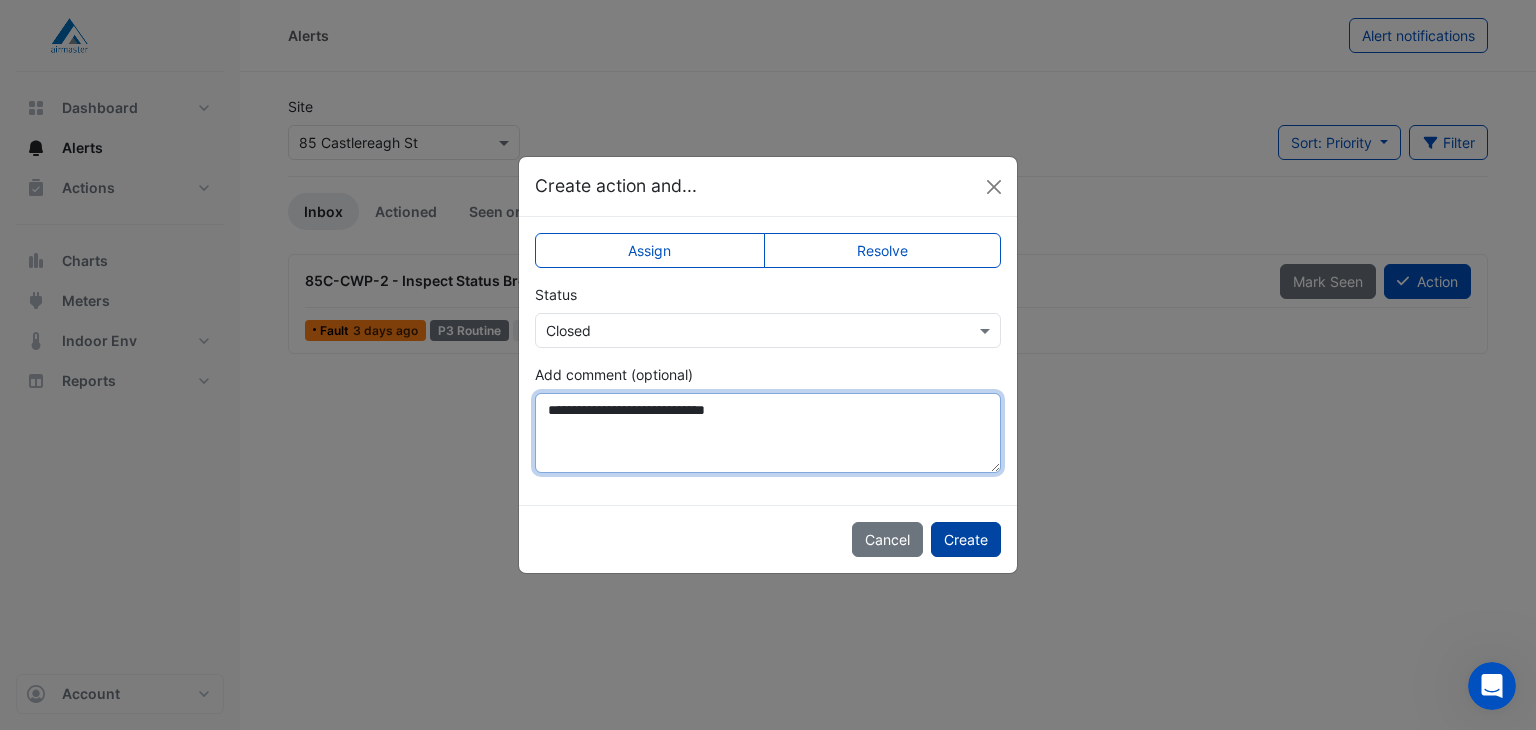 type on "**********" 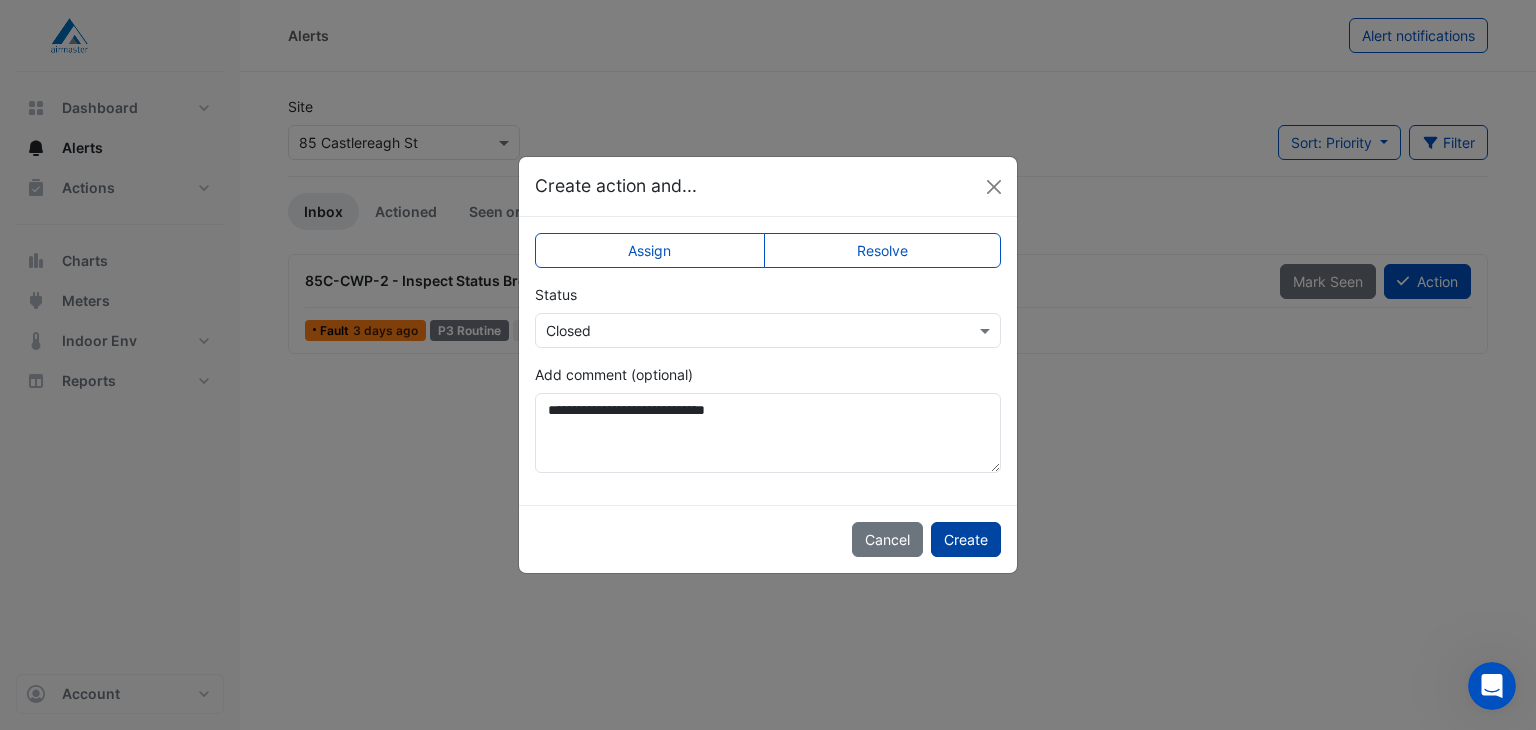 click on "Create" 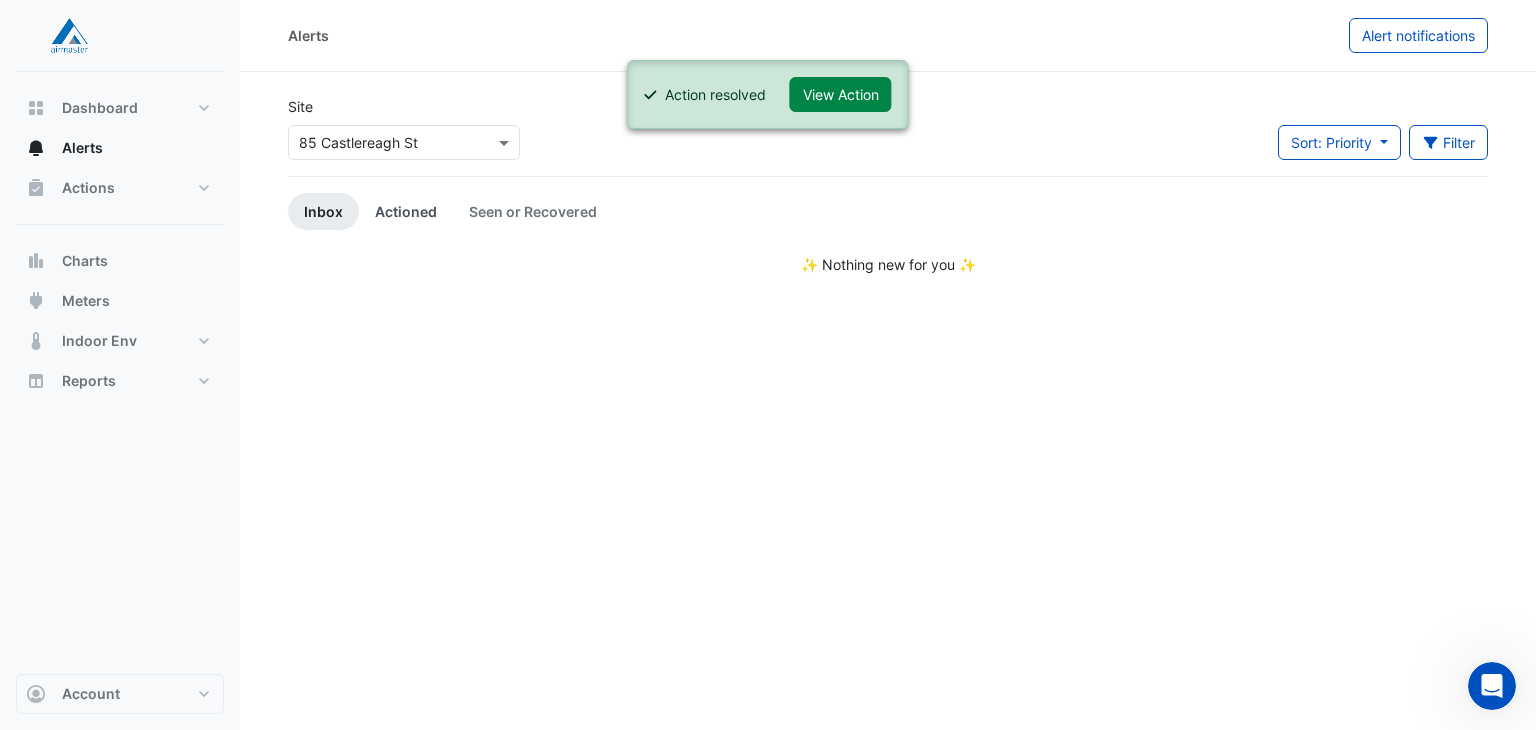 click on "Actioned" at bounding box center [406, 211] 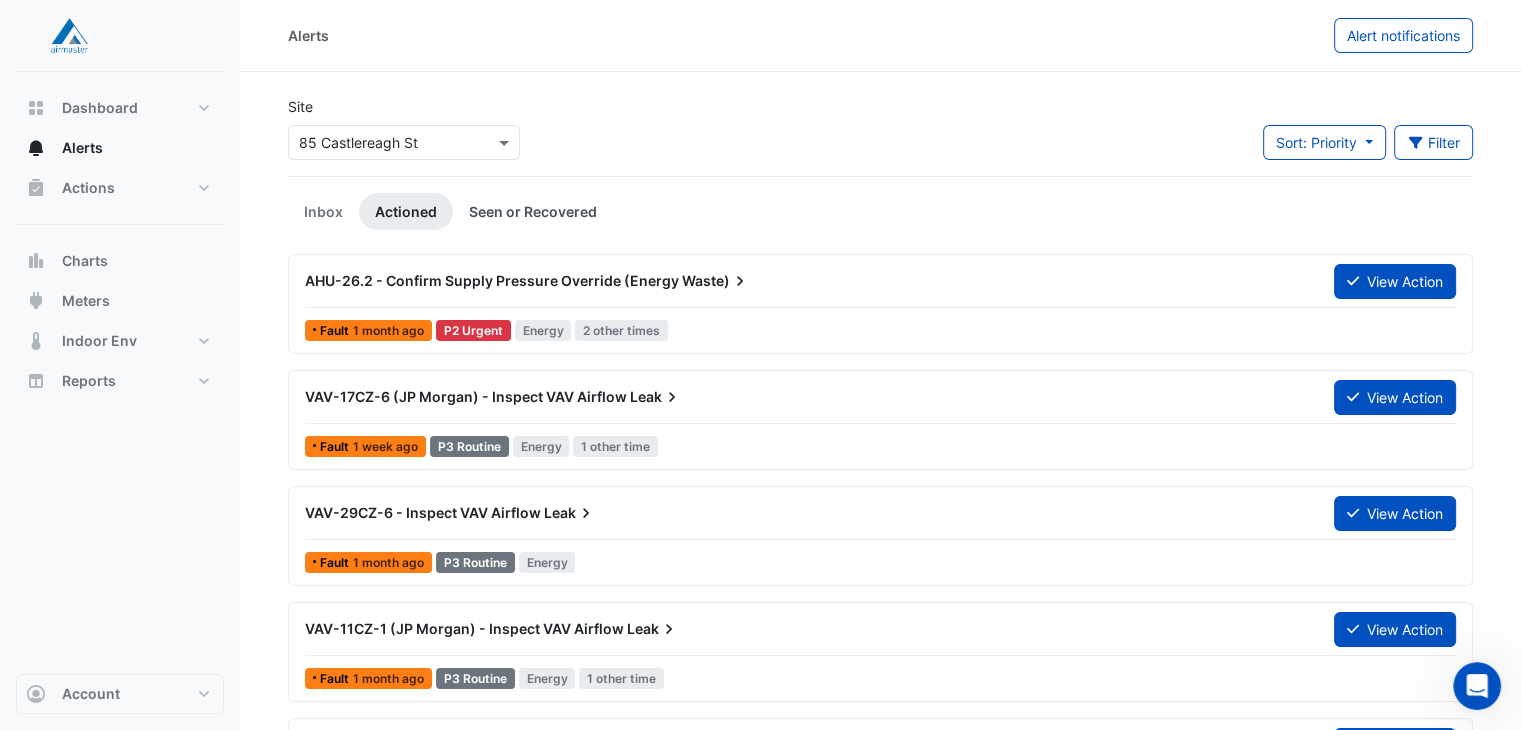 click on "Seen or Recovered" at bounding box center (533, 211) 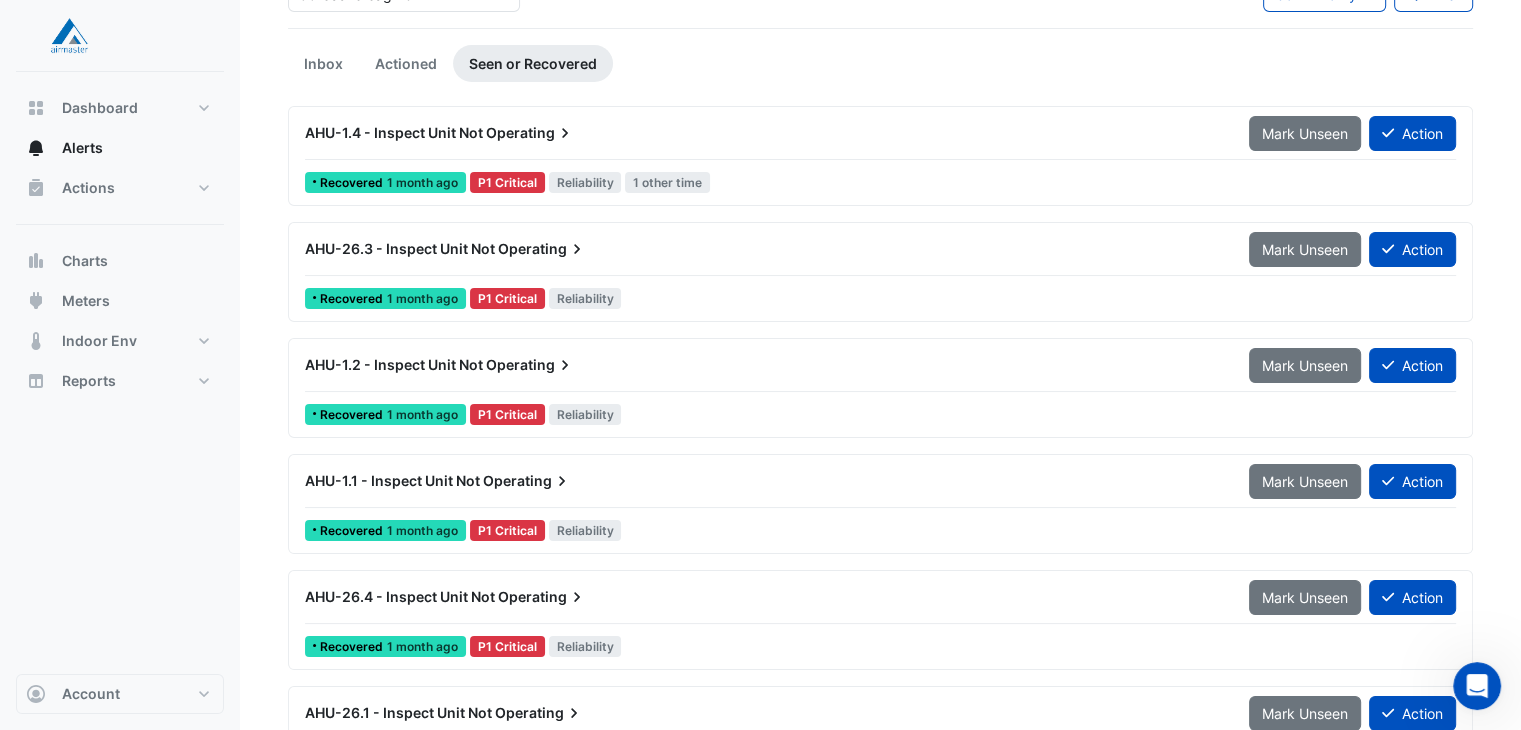 scroll, scrollTop: 0, scrollLeft: 0, axis: both 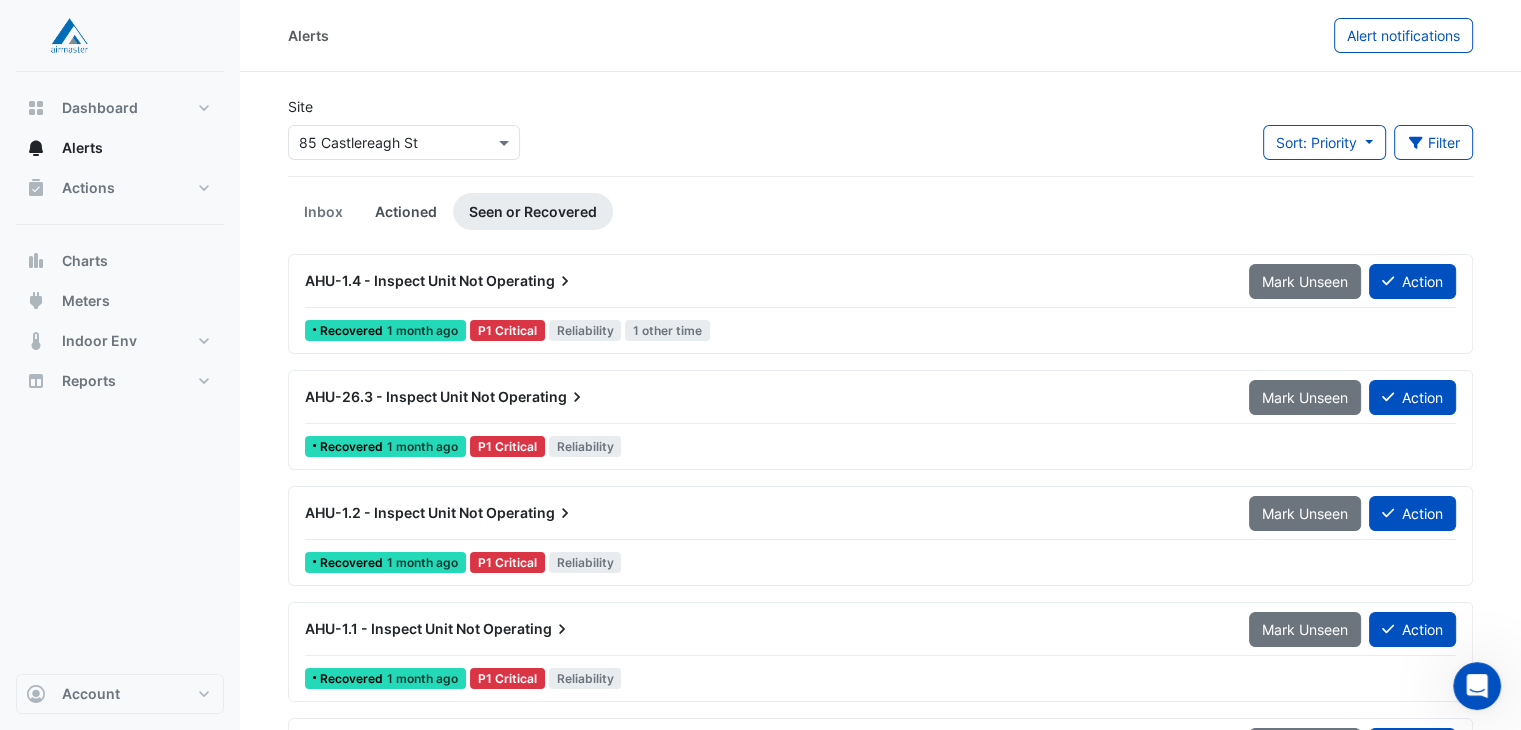 click on "Actioned" at bounding box center (406, 211) 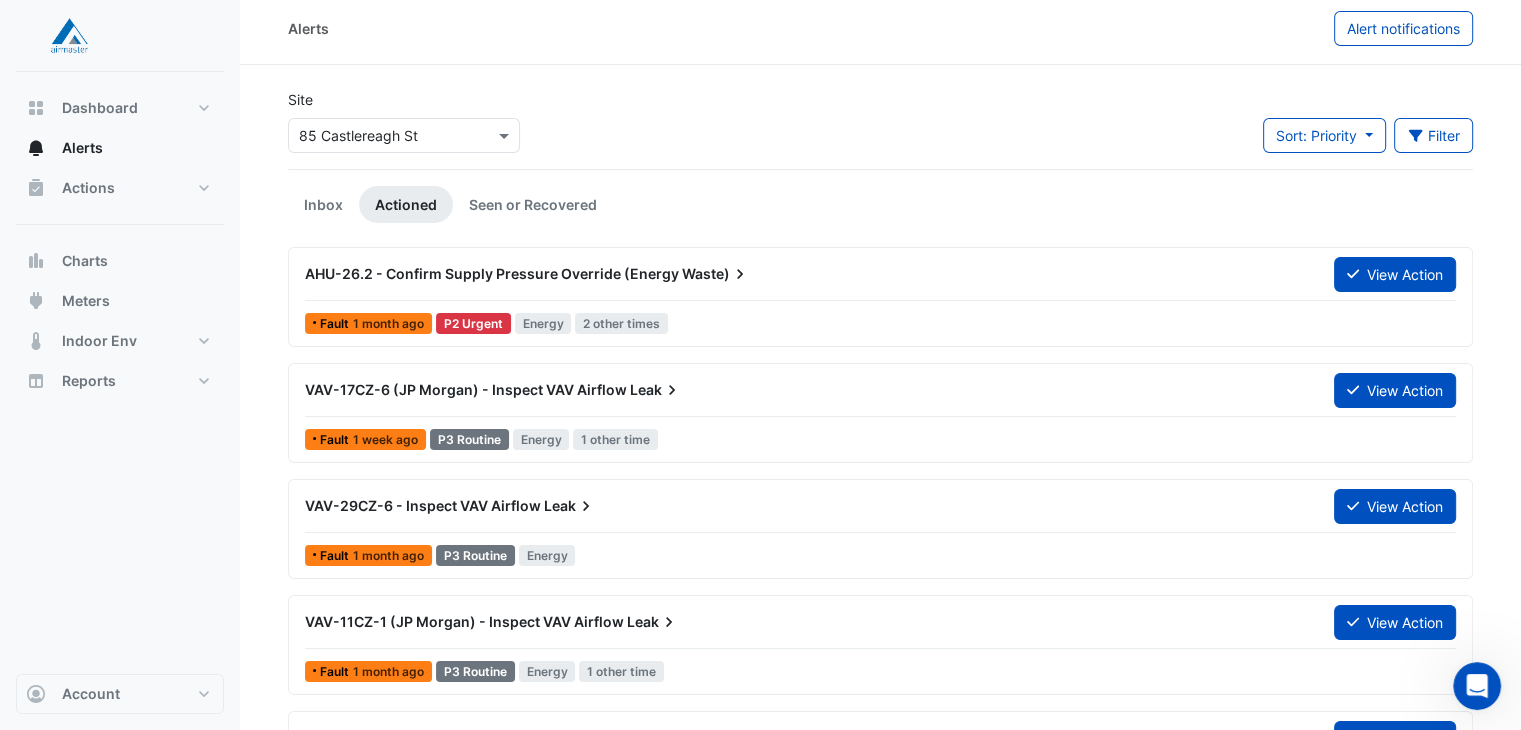 scroll, scrollTop: 0, scrollLeft: 0, axis: both 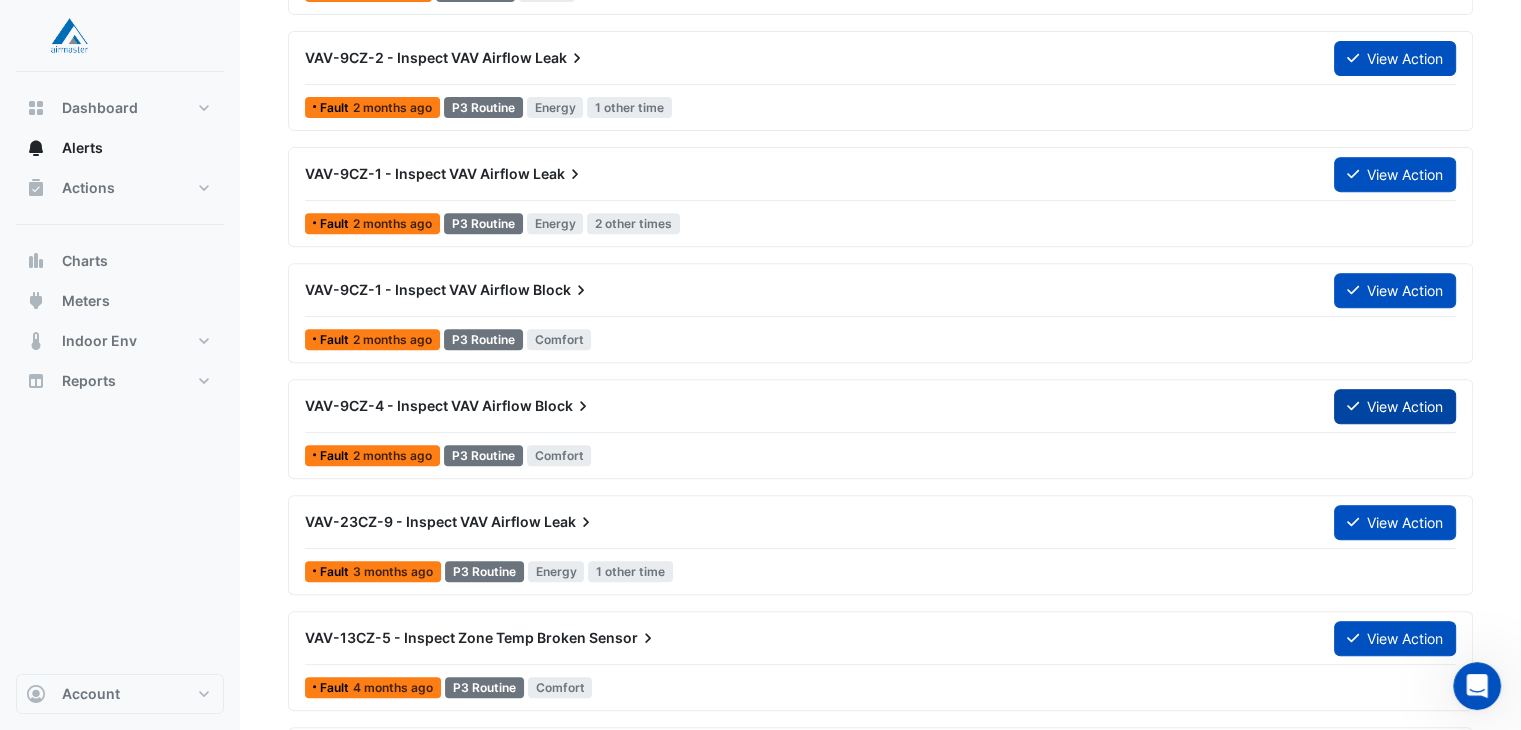 click on "View Action" at bounding box center [1395, 406] 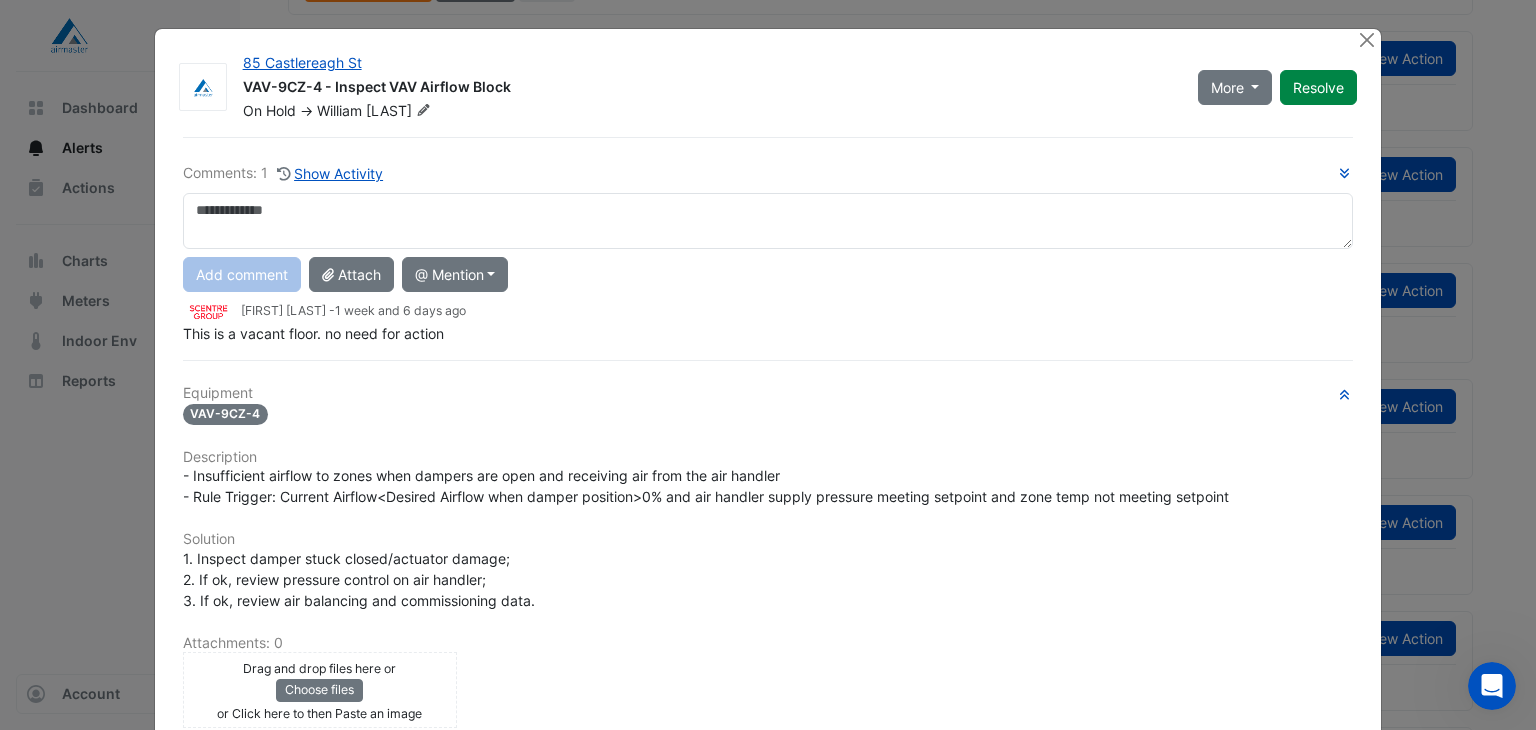 click on "85 Castlereagh St
VAV-9CZ-4 - Inspect VAV Airflow Block
On Hold
->
[FIRST]
[LAST]
More
Not Doing
Resolve" 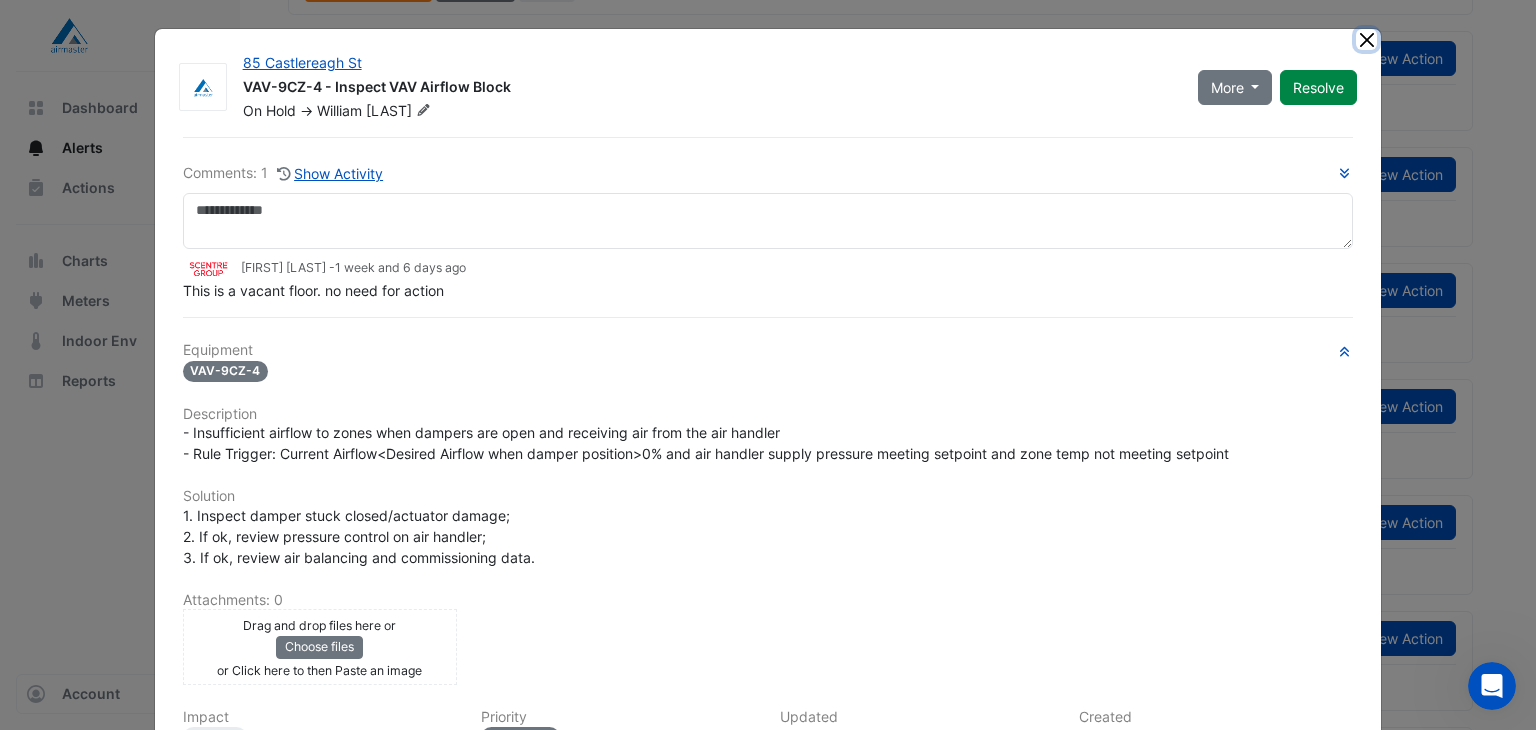 click 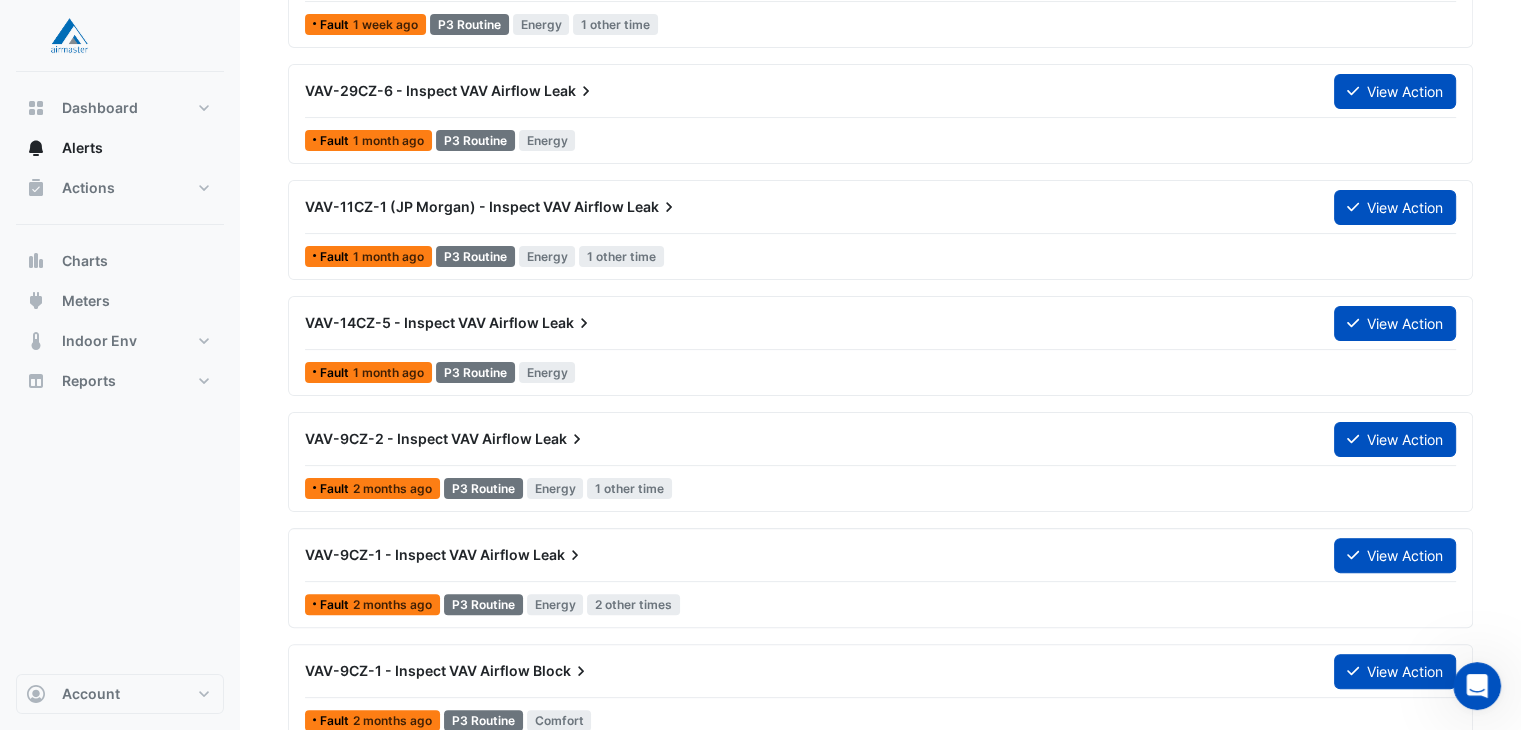 scroll, scrollTop: 500, scrollLeft: 0, axis: vertical 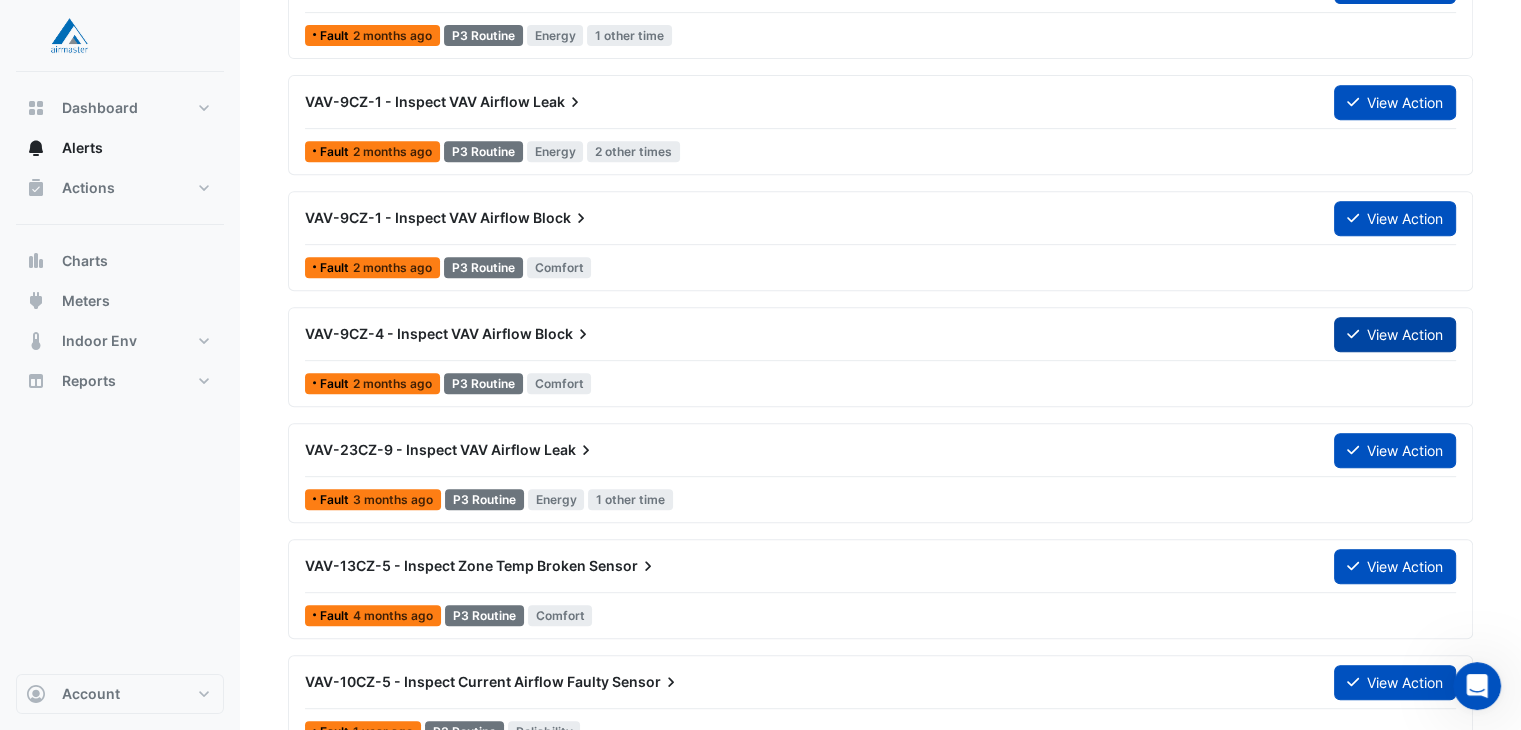 click on "View Action" at bounding box center [1395, 334] 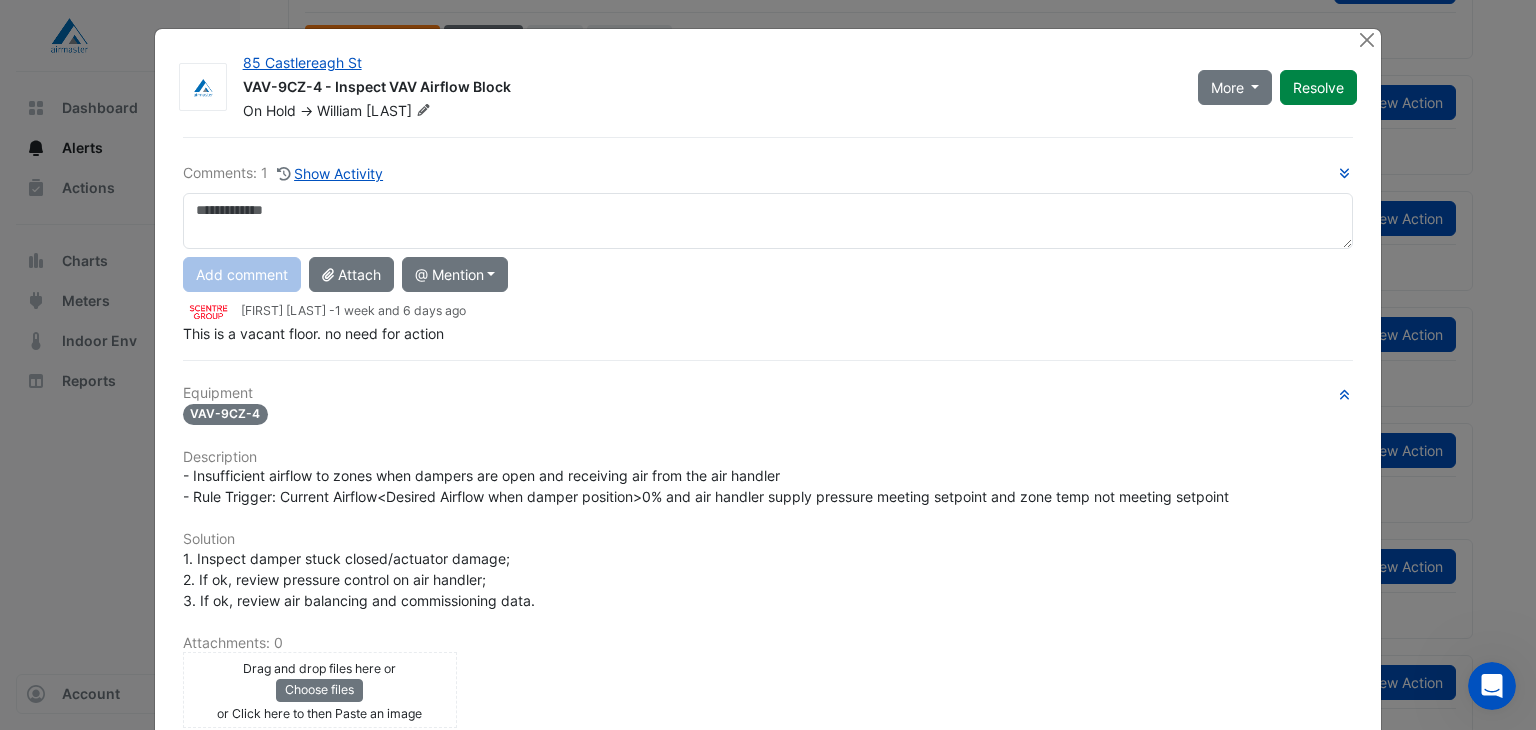 click at bounding box center [768, 221] 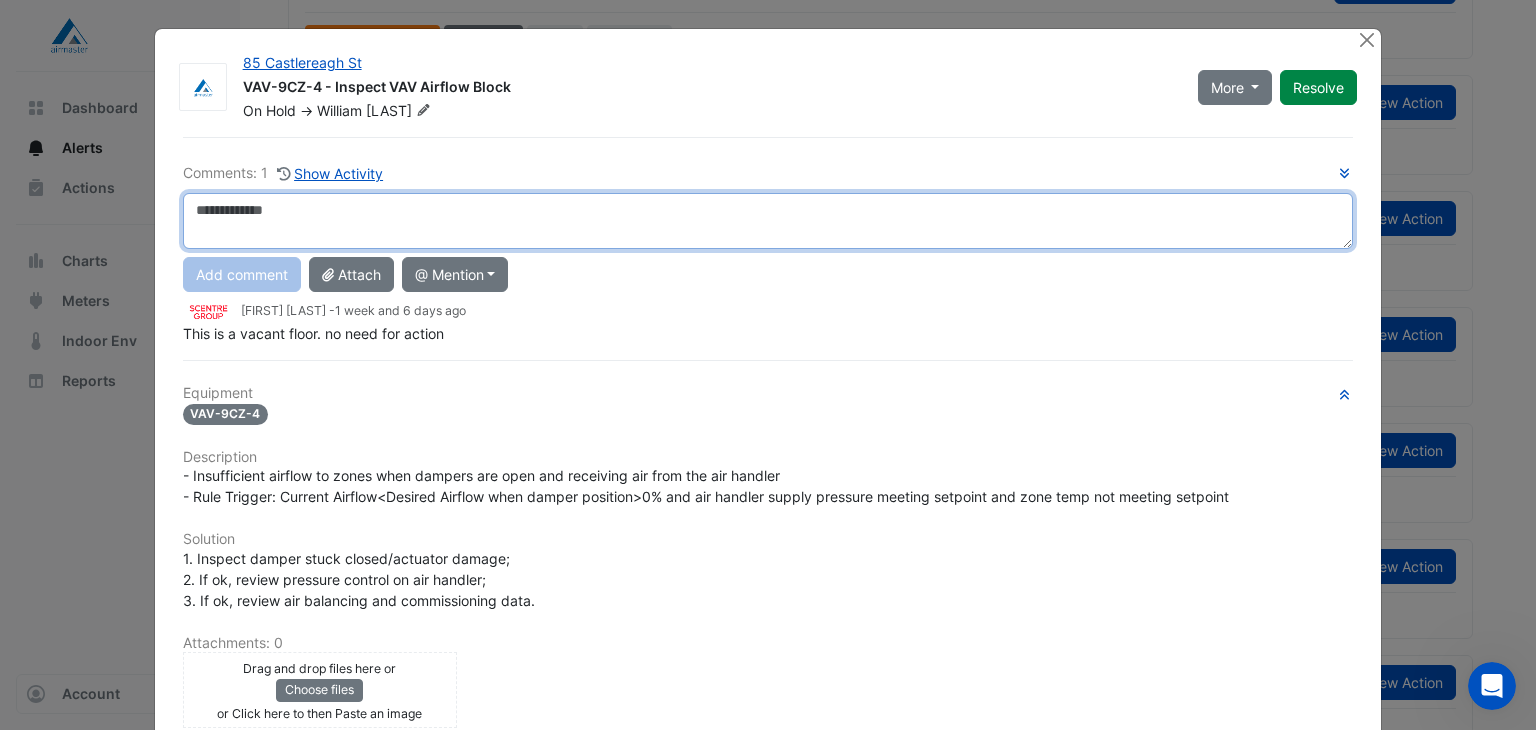 click at bounding box center [768, 221] 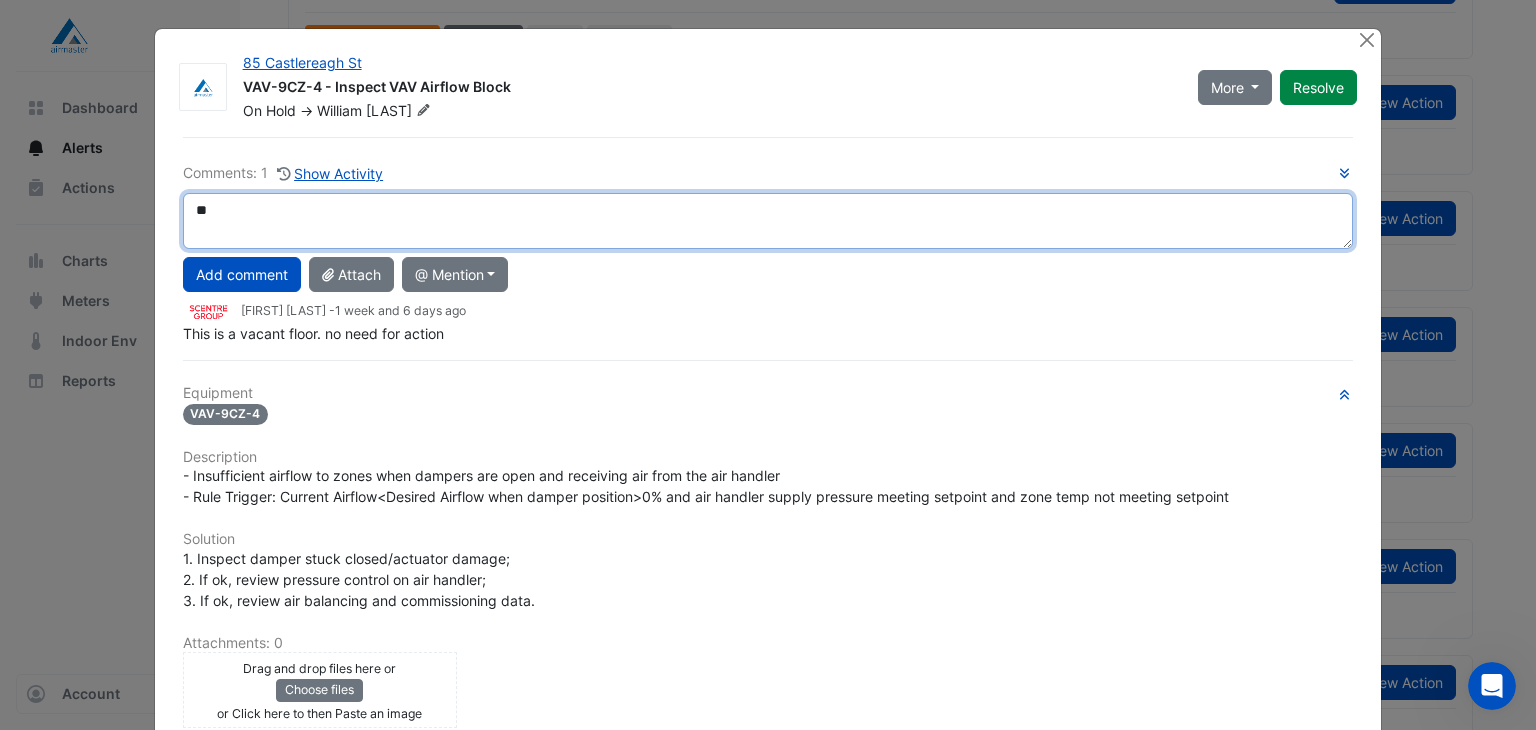 type on "*" 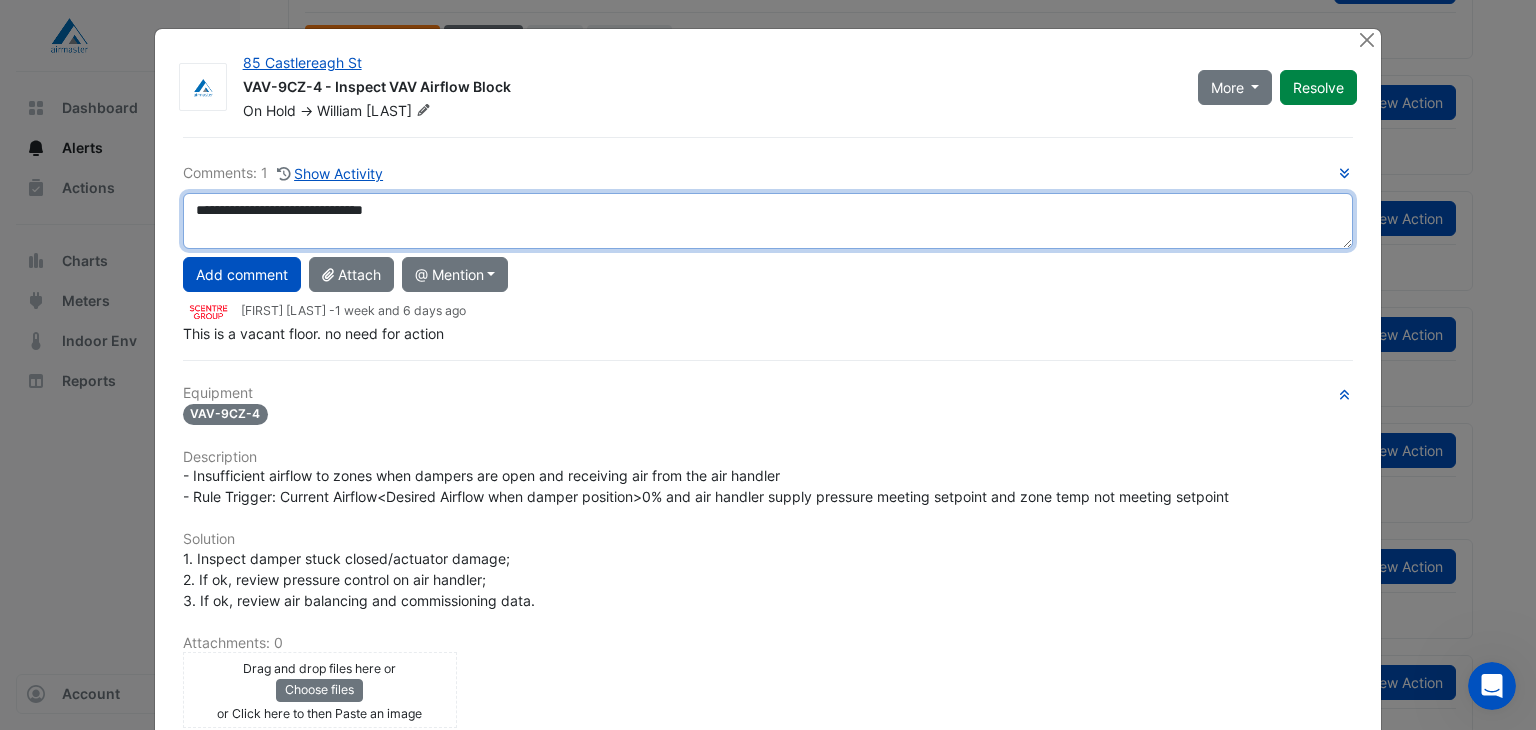 click on "**********" at bounding box center (768, 221) 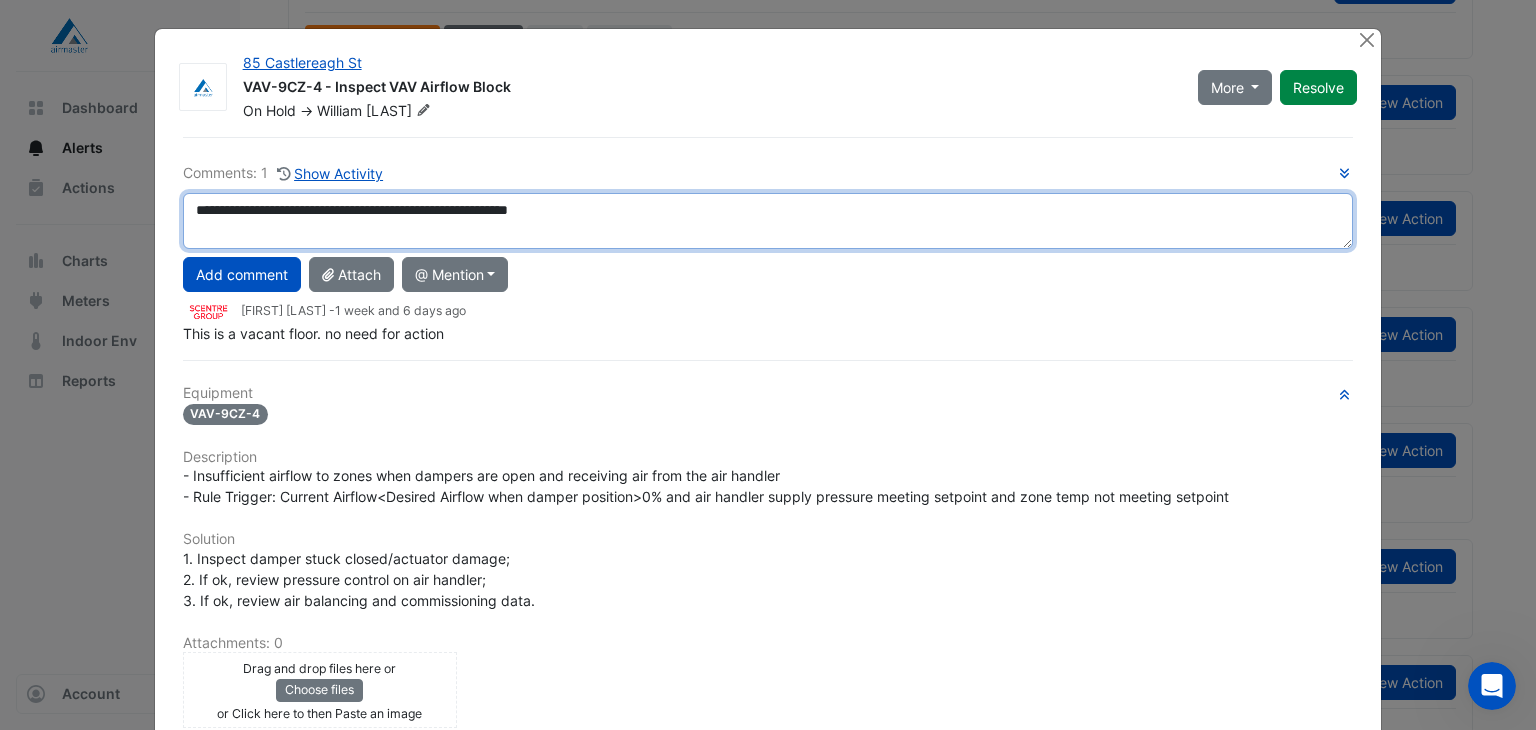 click on "**********" at bounding box center [768, 221] 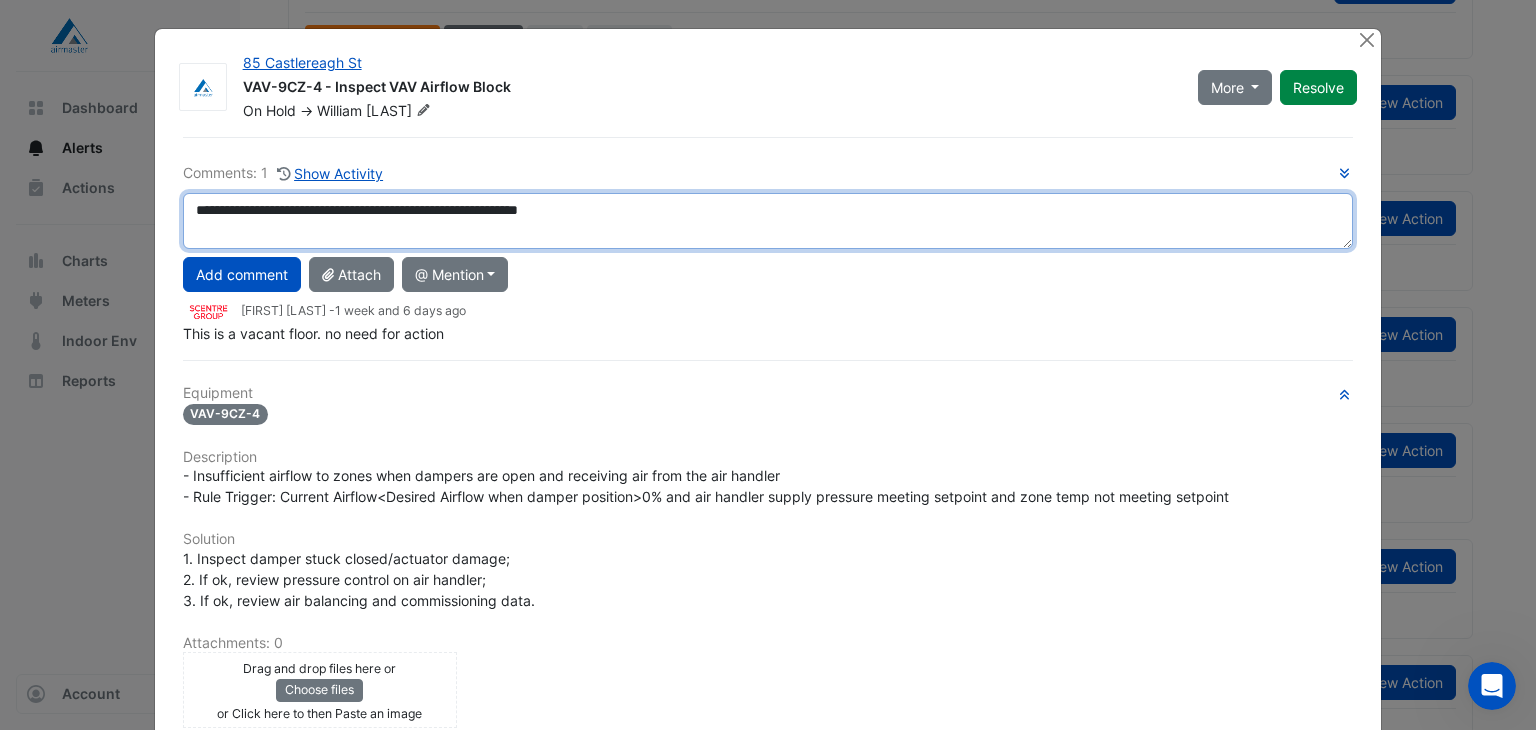 click on "**********" at bounding box center [768, 221] 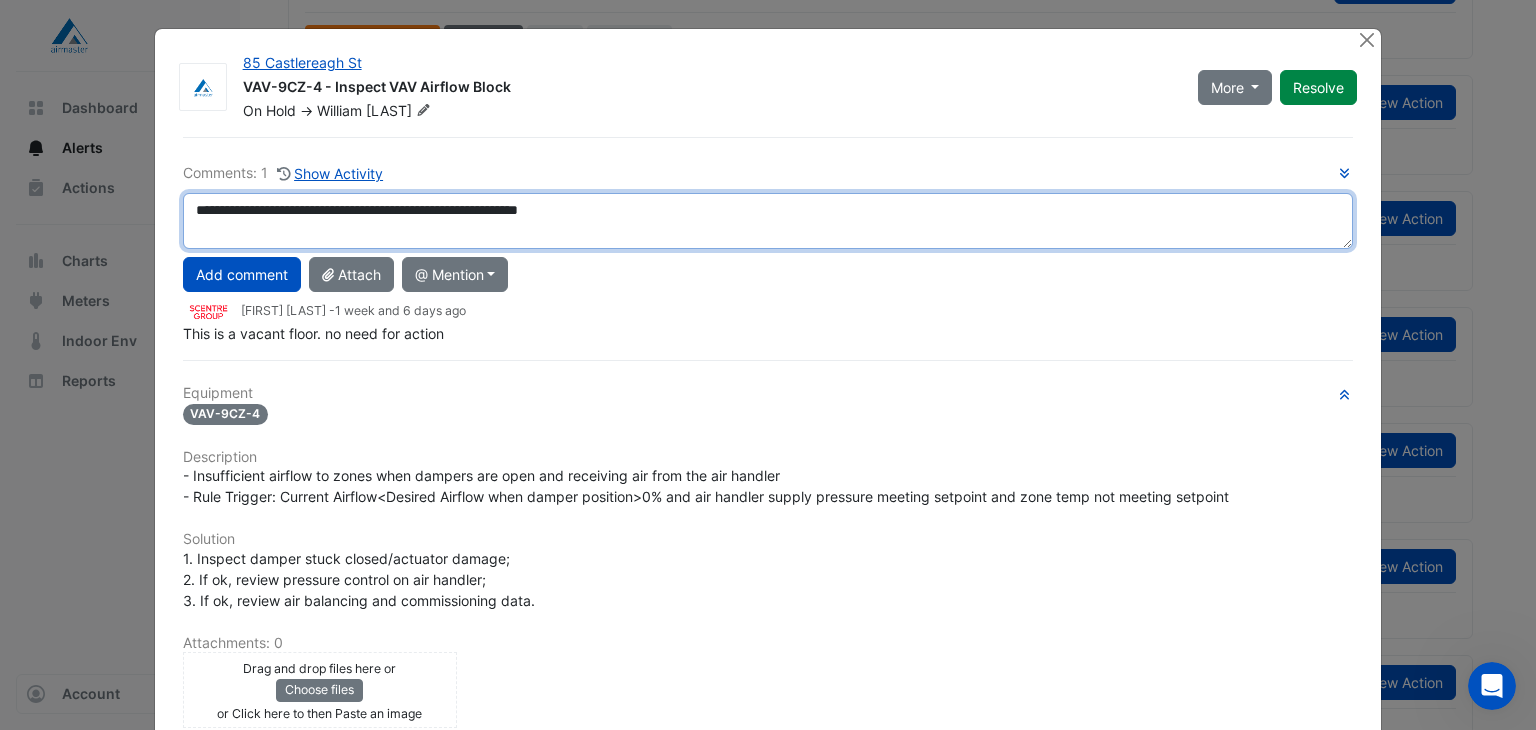 click on "**********" at bounding box center [768, 221] 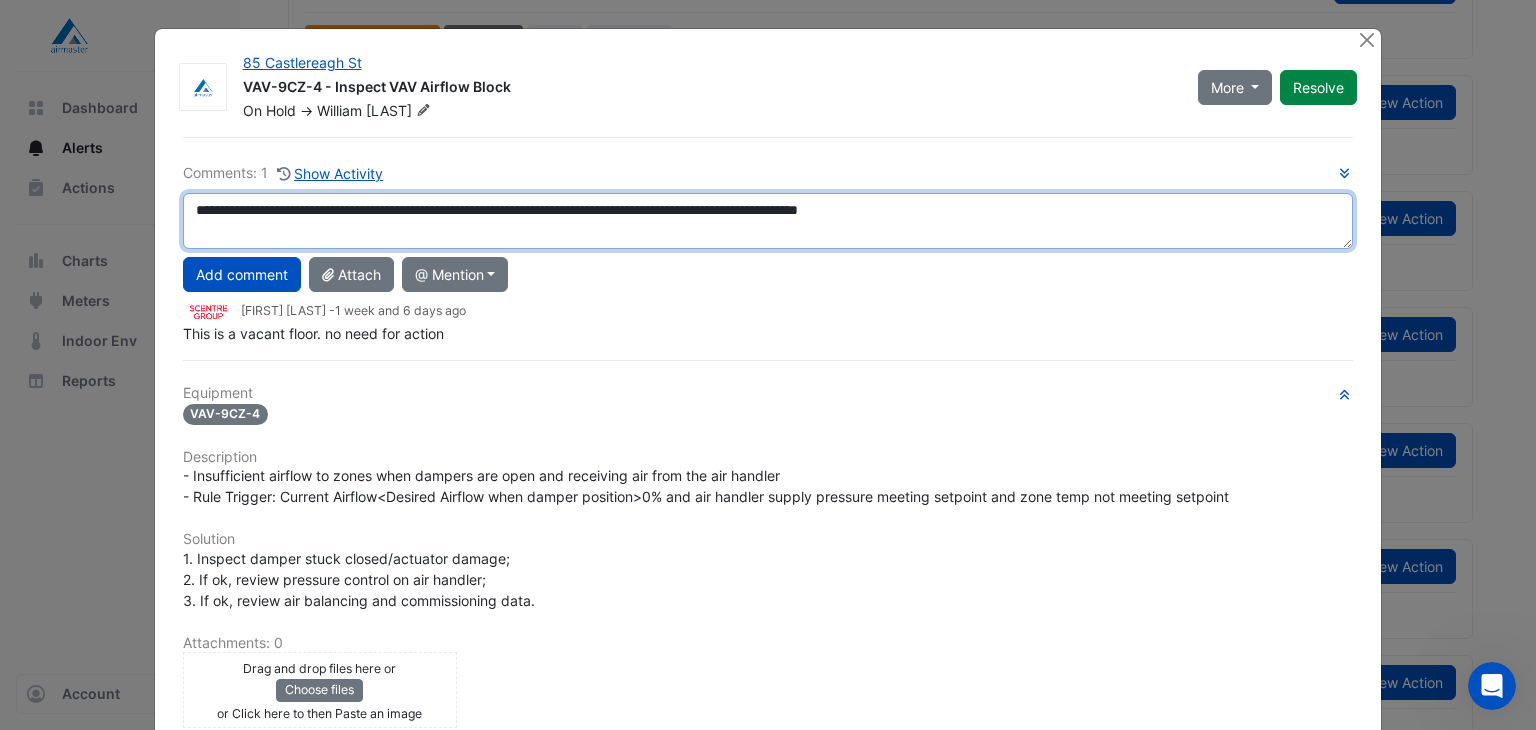 drag, startPoint x: 1003, startPoint y: 217, endPoint x: 184, endPoint y: 213, distance: 819.00977 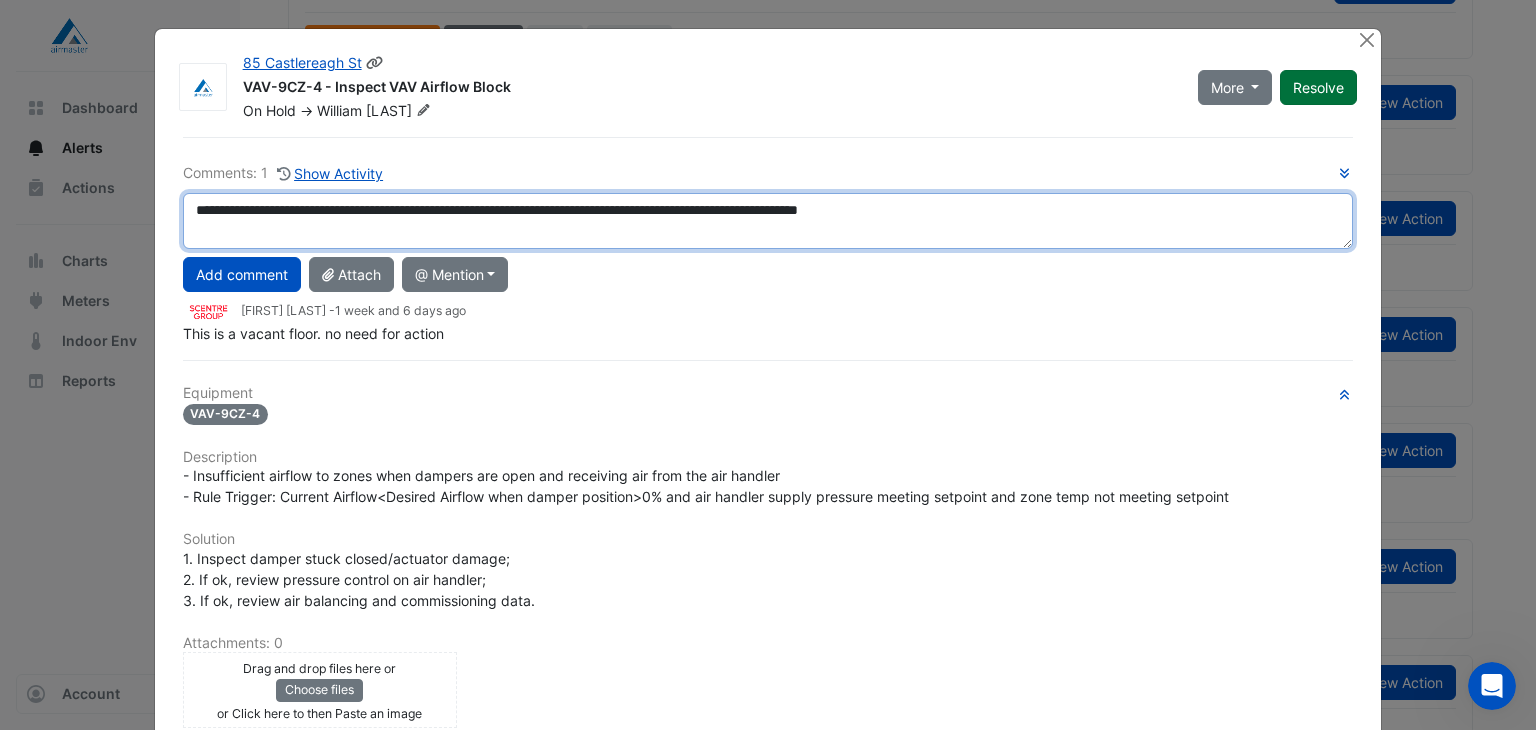type on "**********" 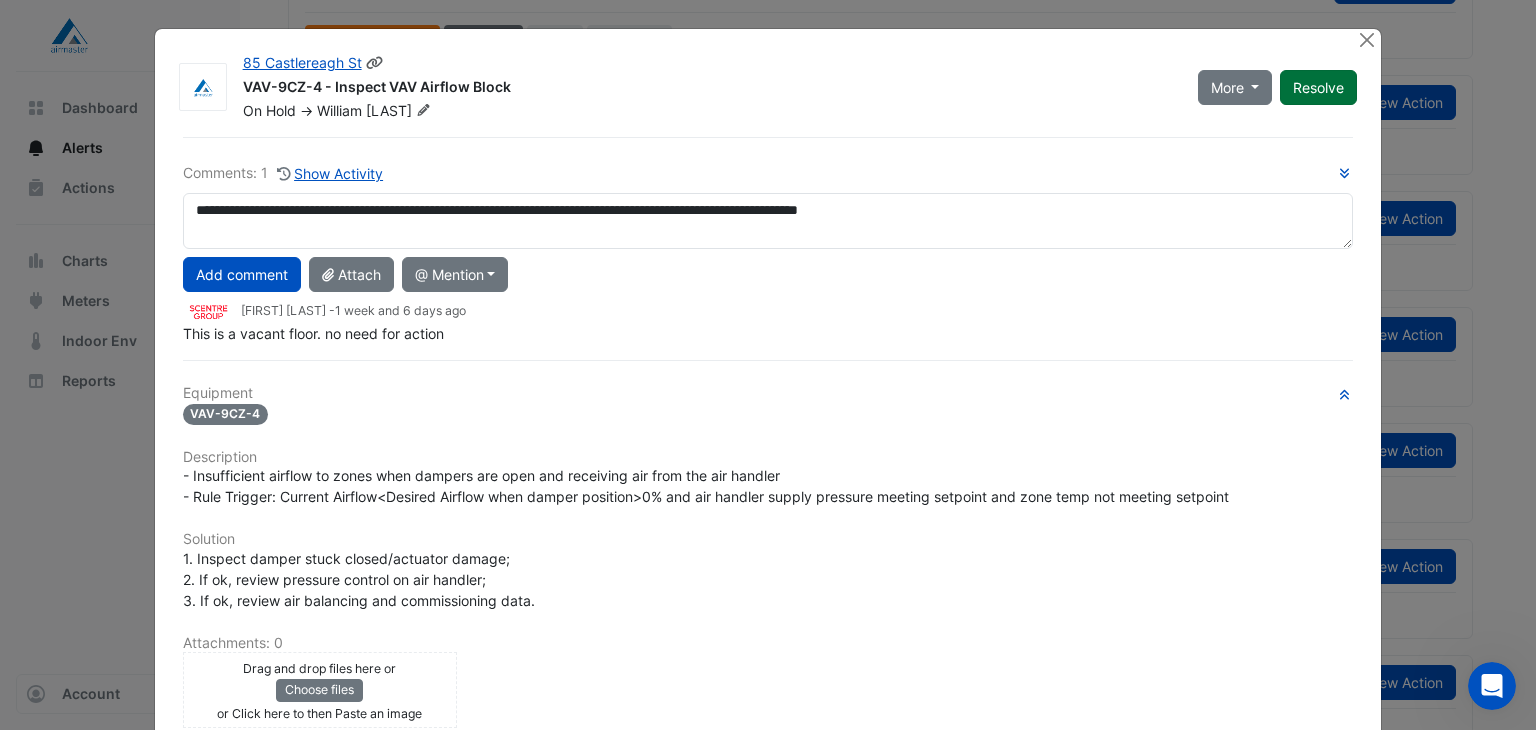click on "Resolve" 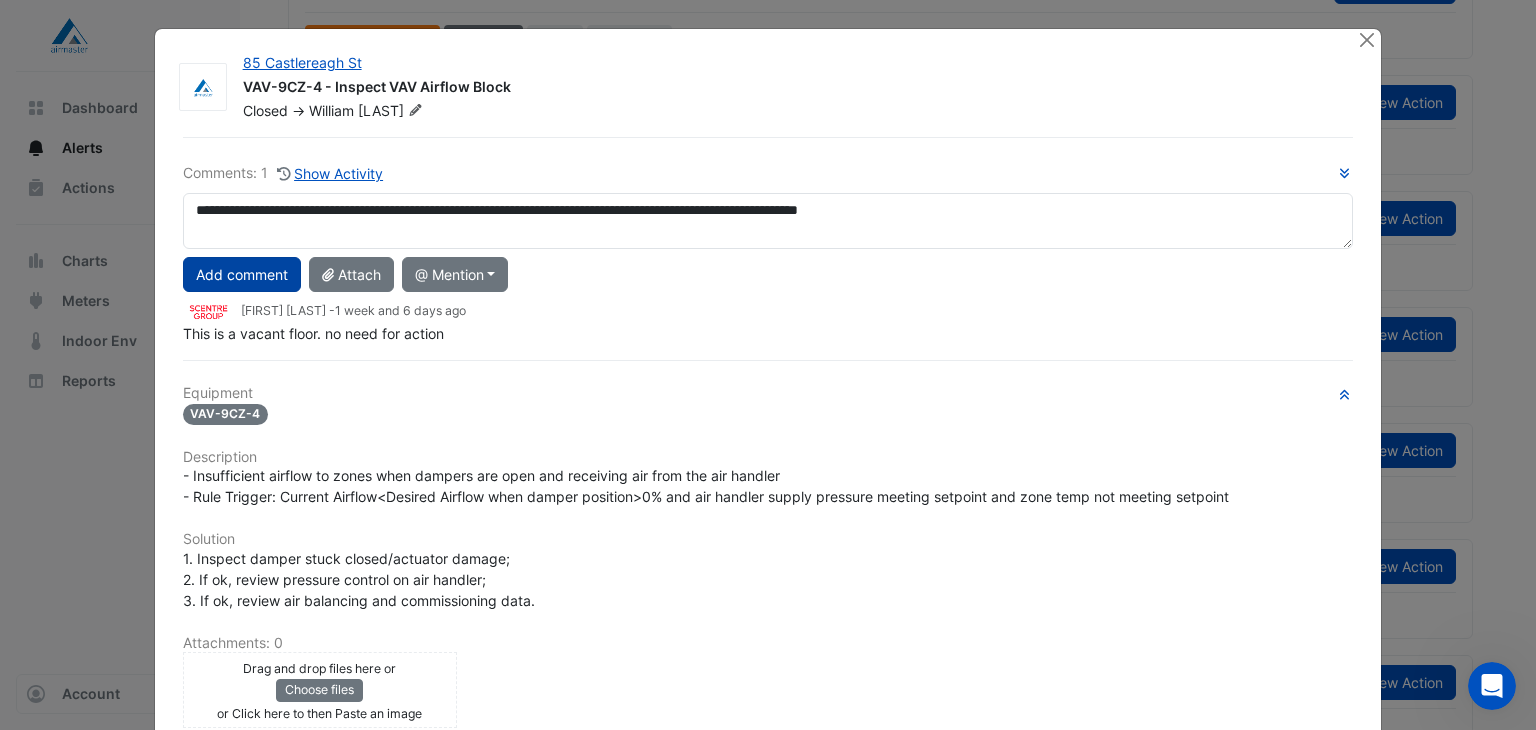 click on "Add comment" 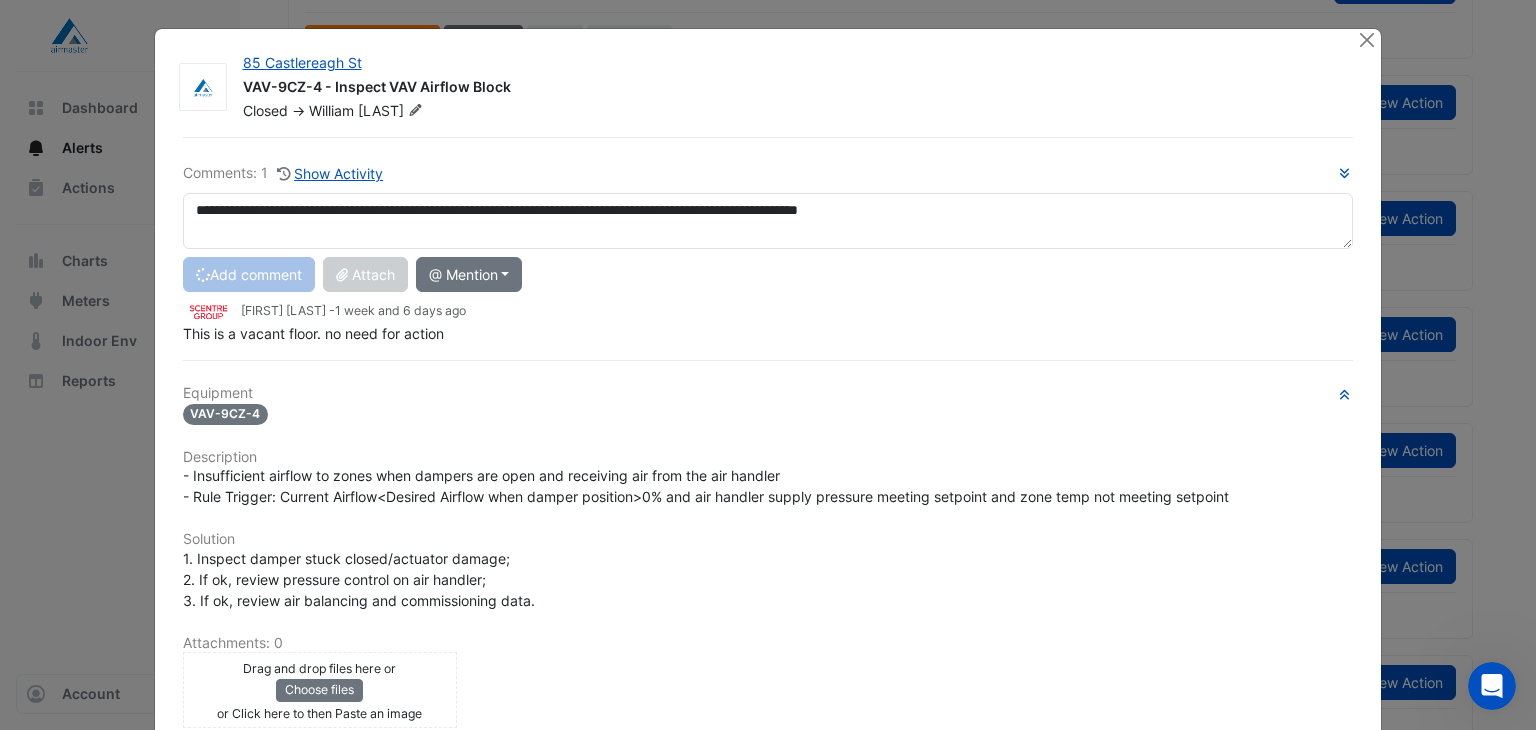 type 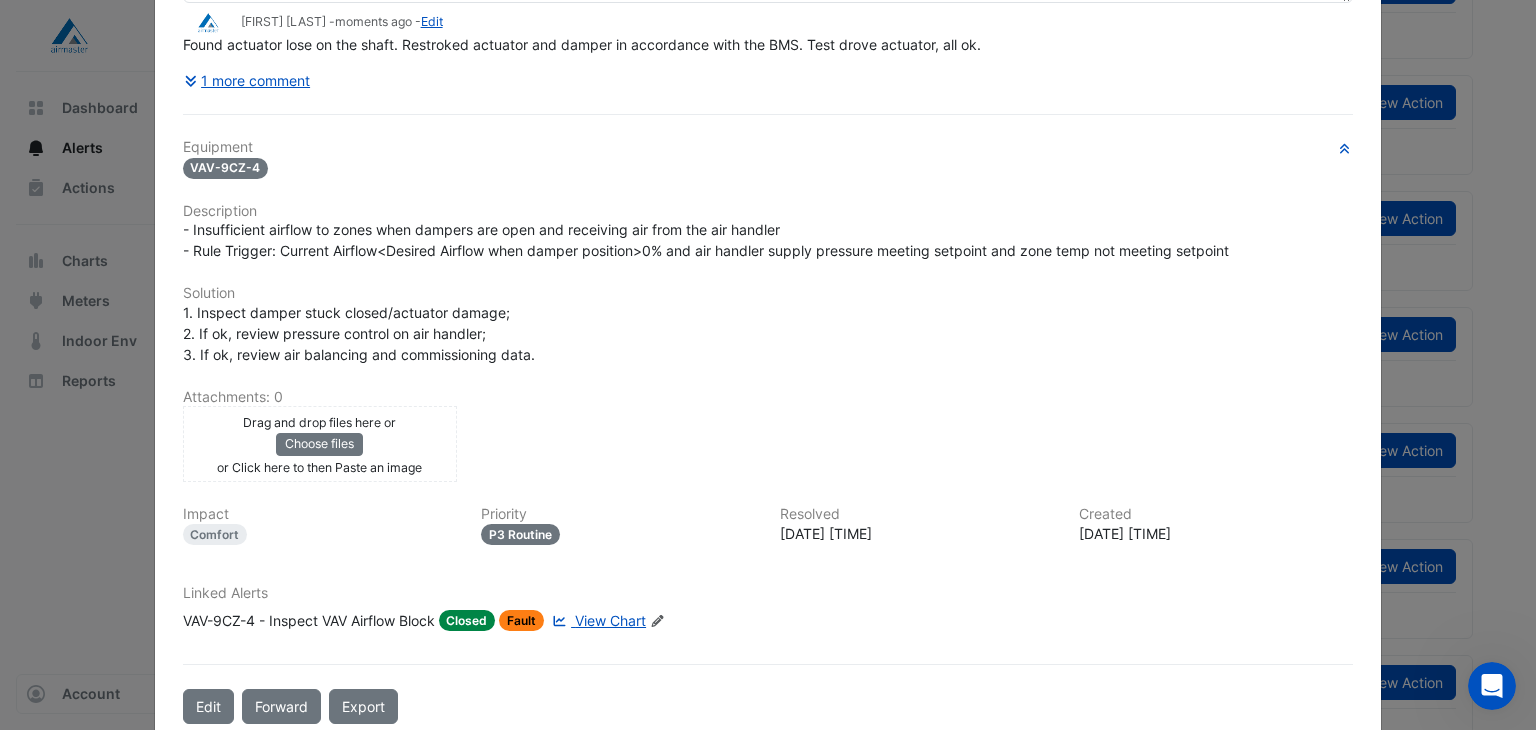 scroll, scrollTop: 276, scrollLeft: 0, axis: vertical 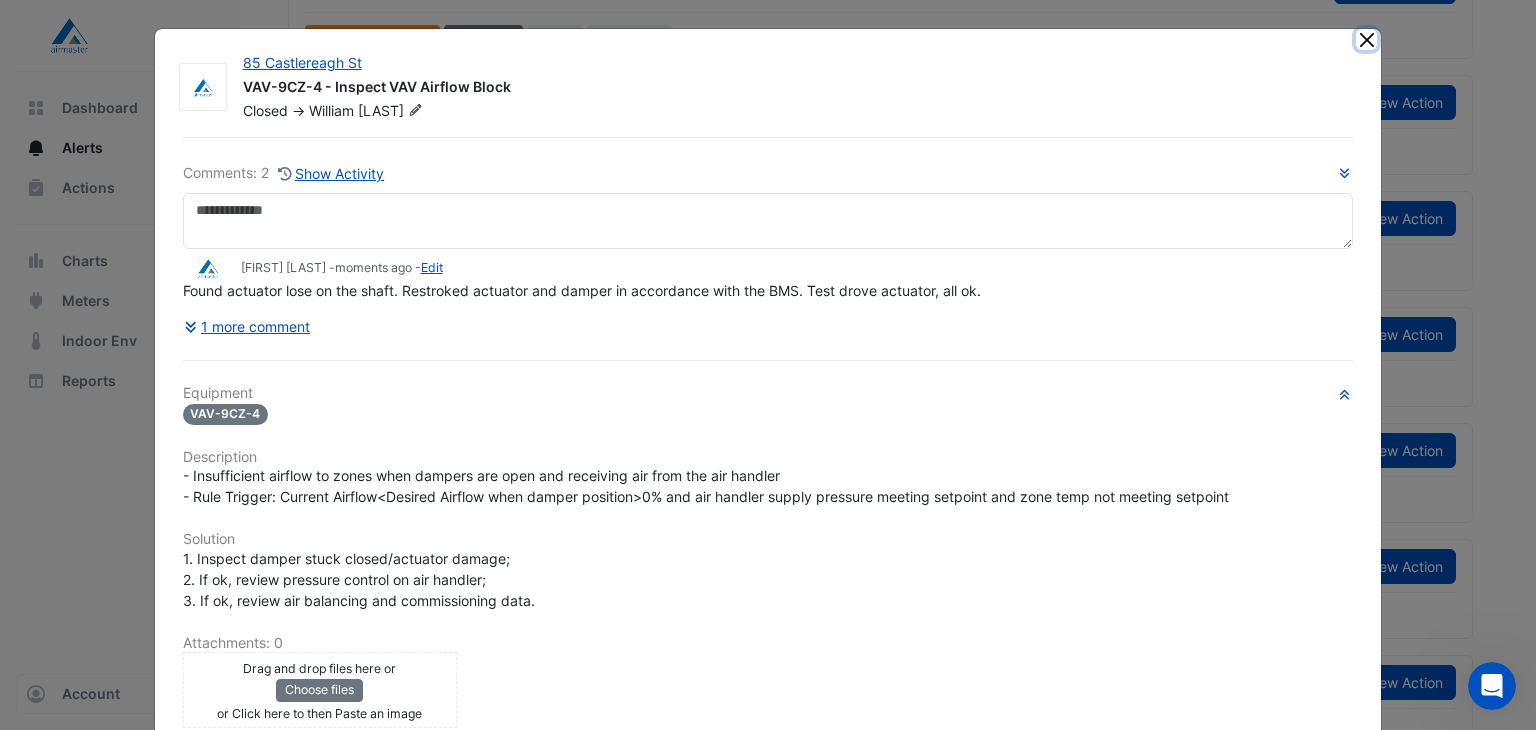 click 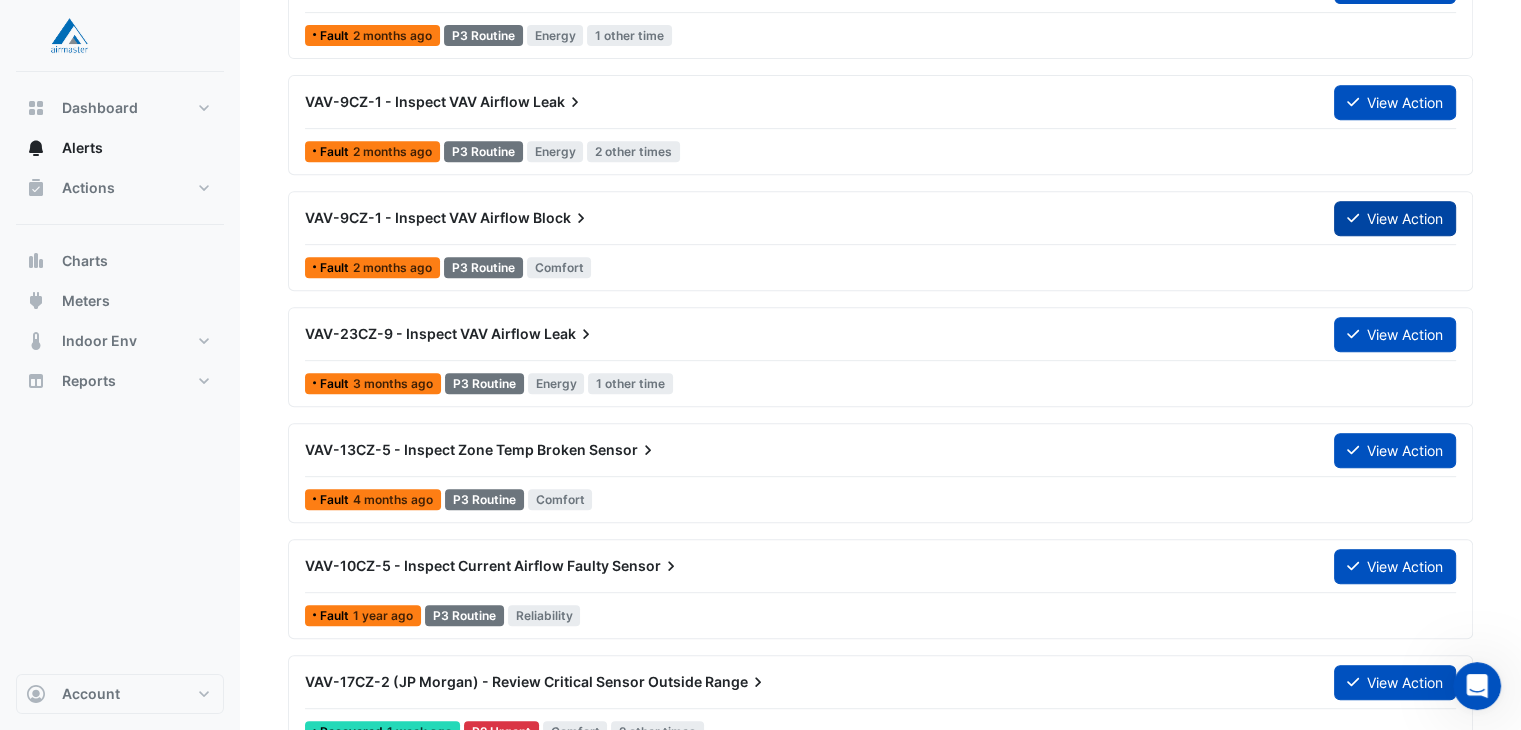 click on "View Action" at bounding box center [1395, 218] 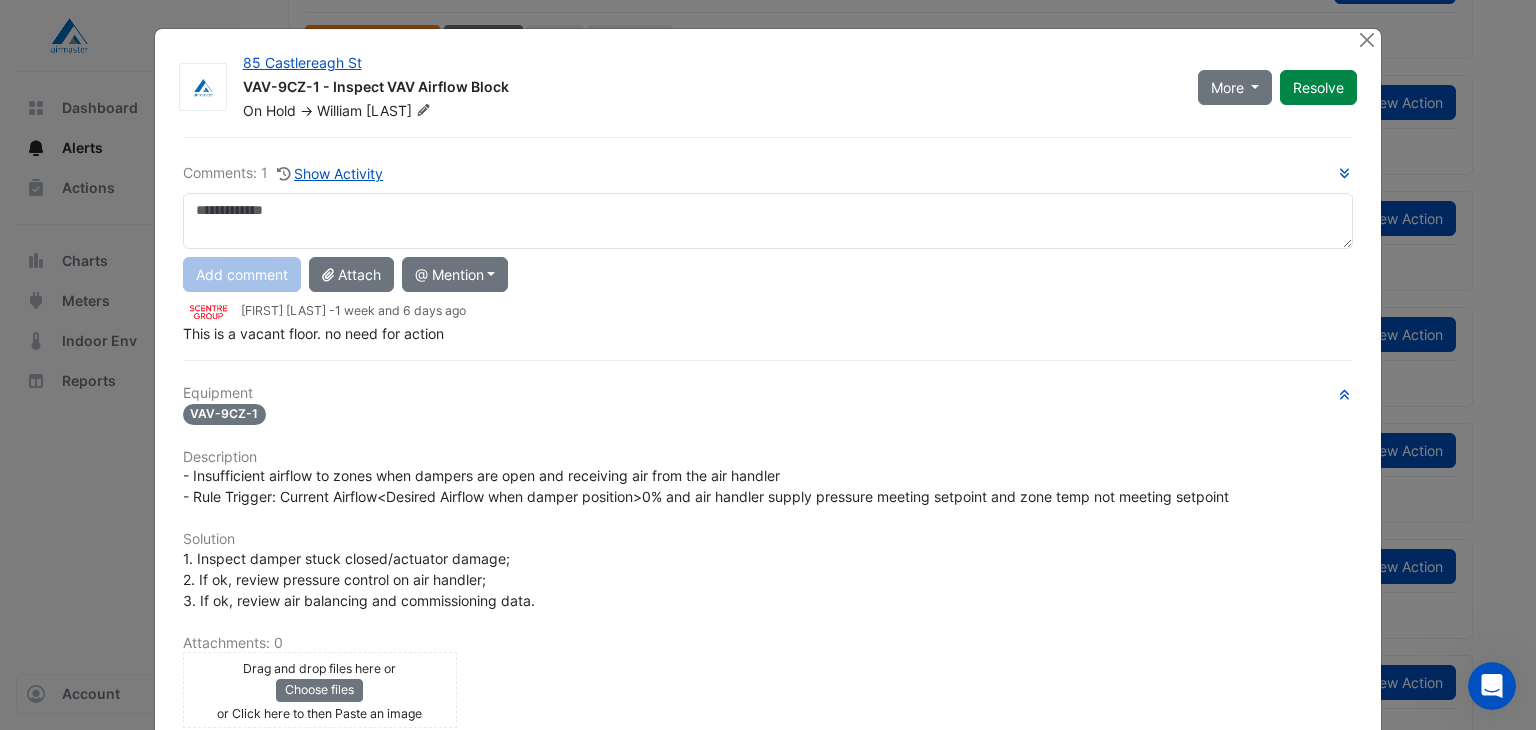 click at bounding box center (768, 221) 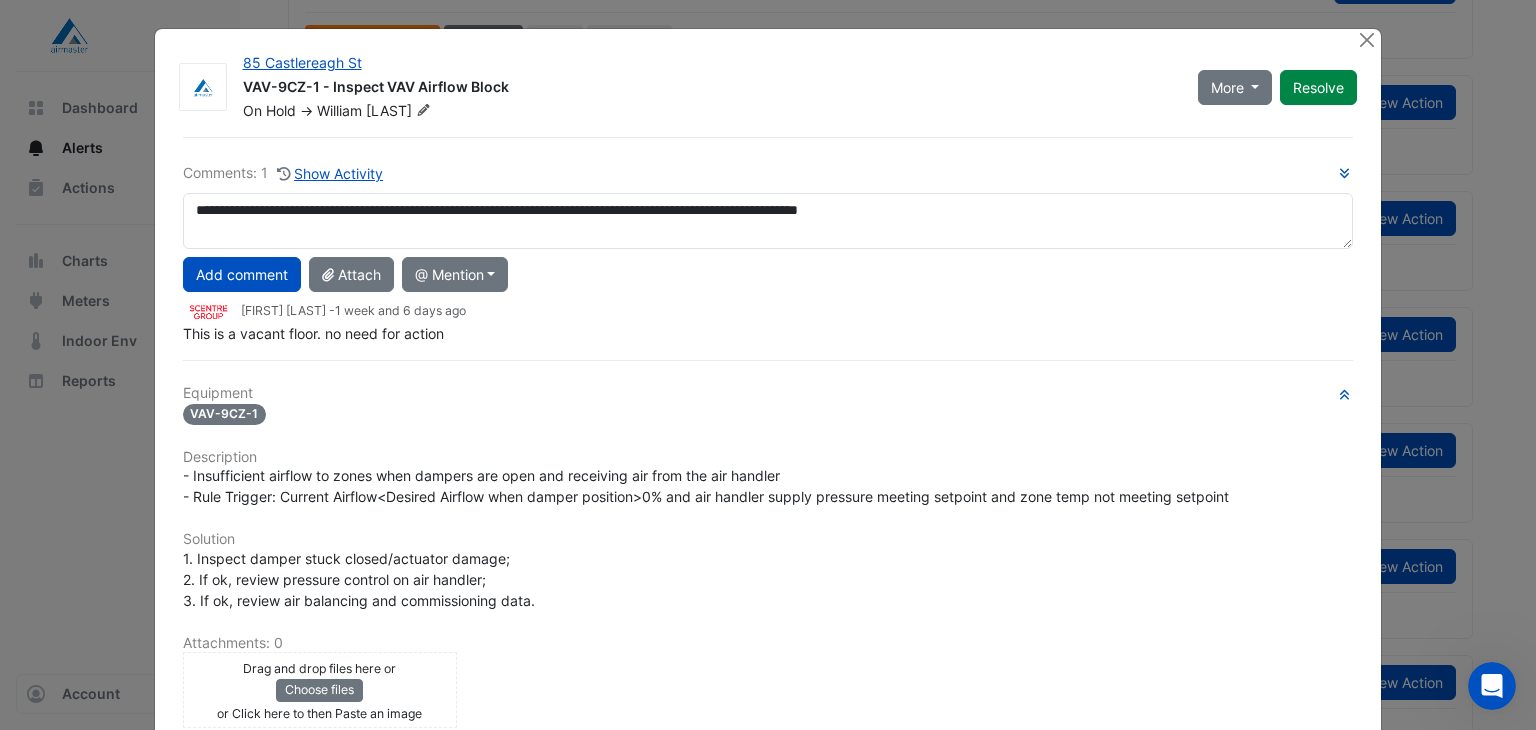 click on "**********" at bounding box center [768, 221] 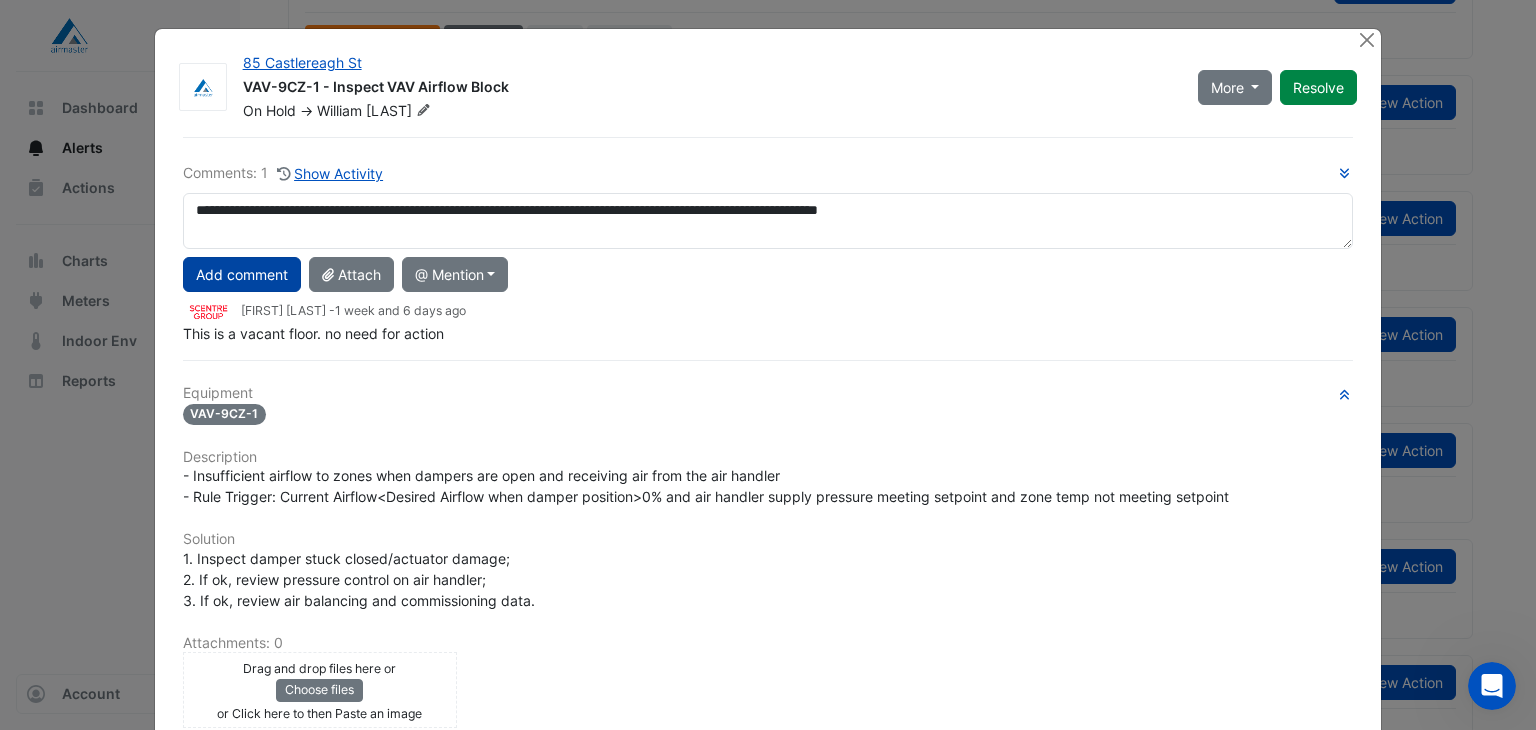 type on "**********" 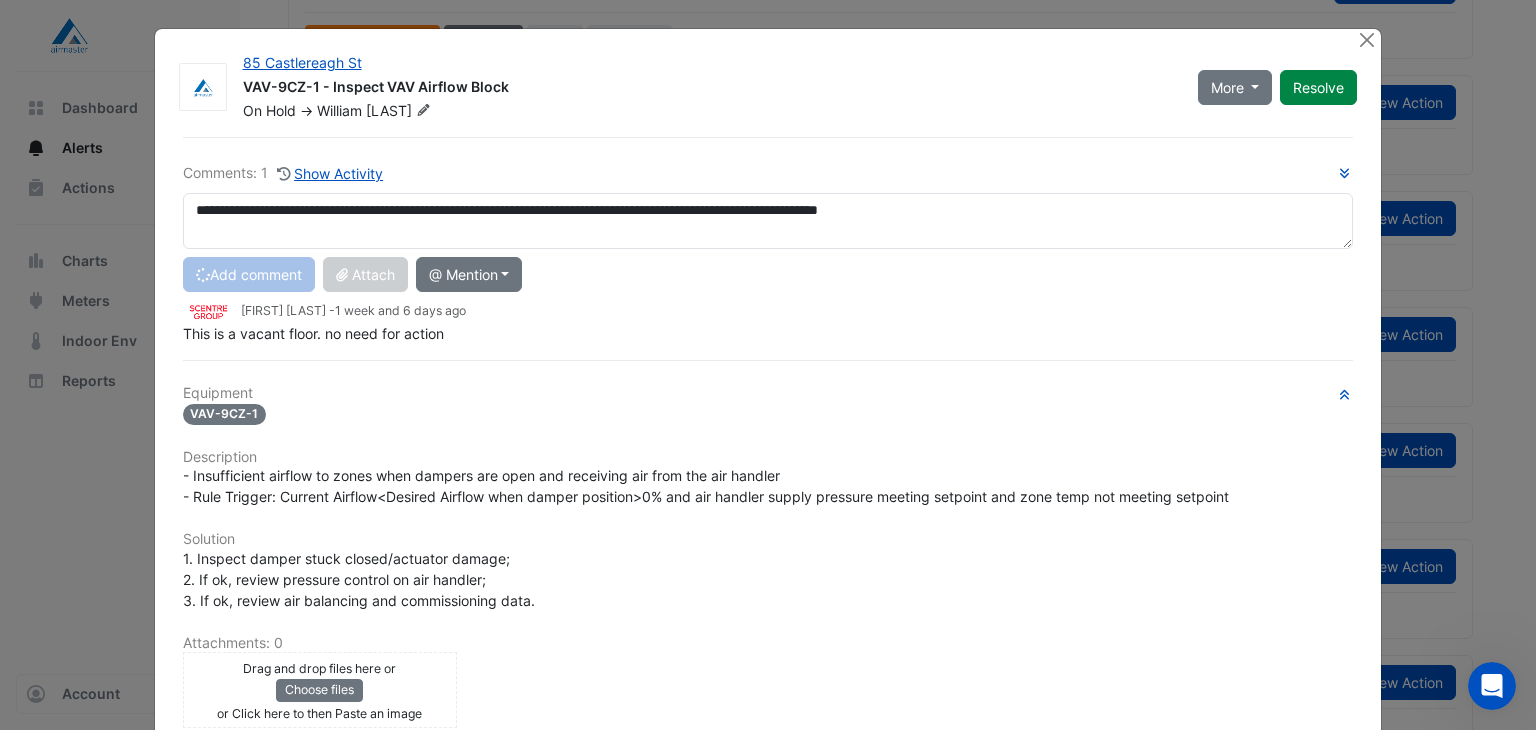 type 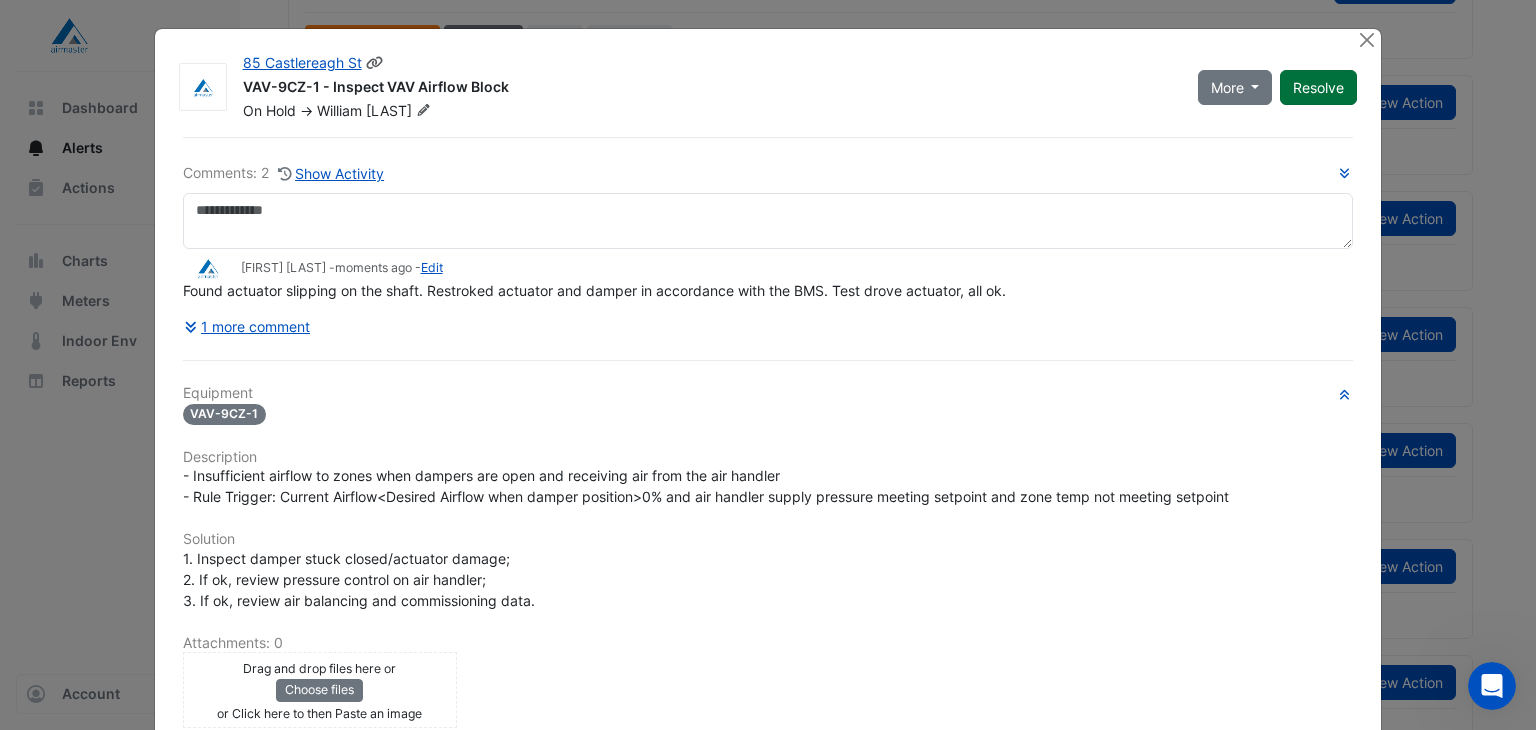click on "Resolve" 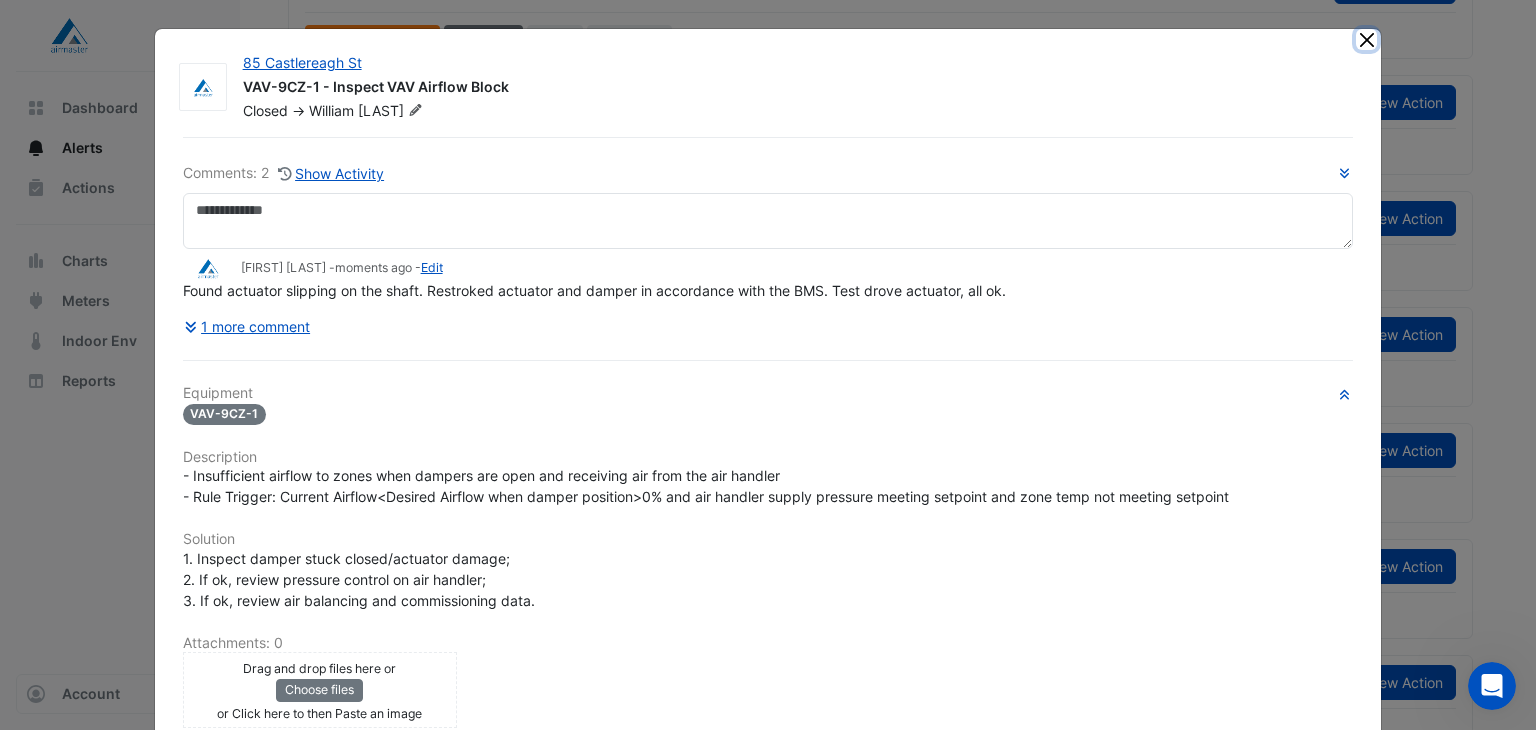 click 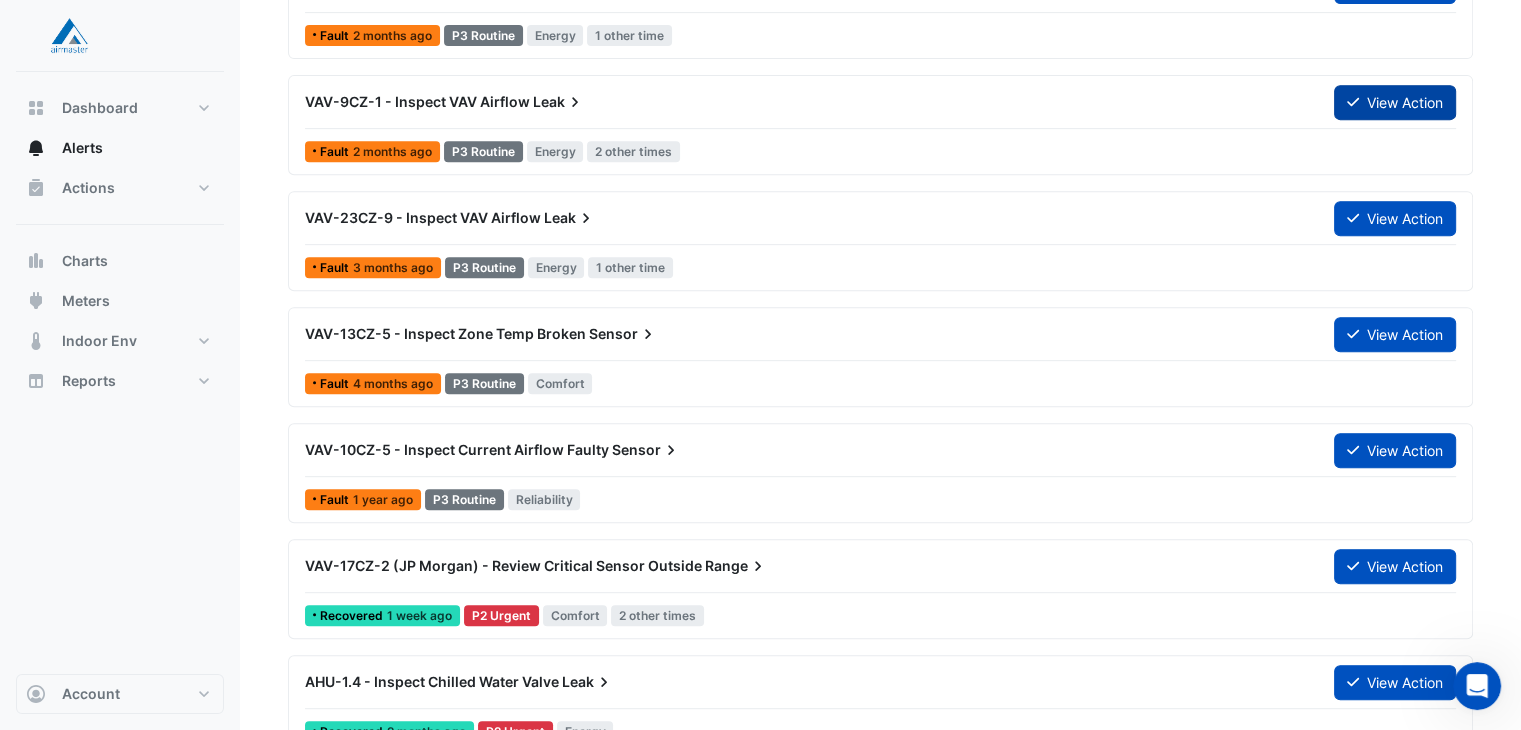 click on "View Action" at bounding box center [1395, 102] 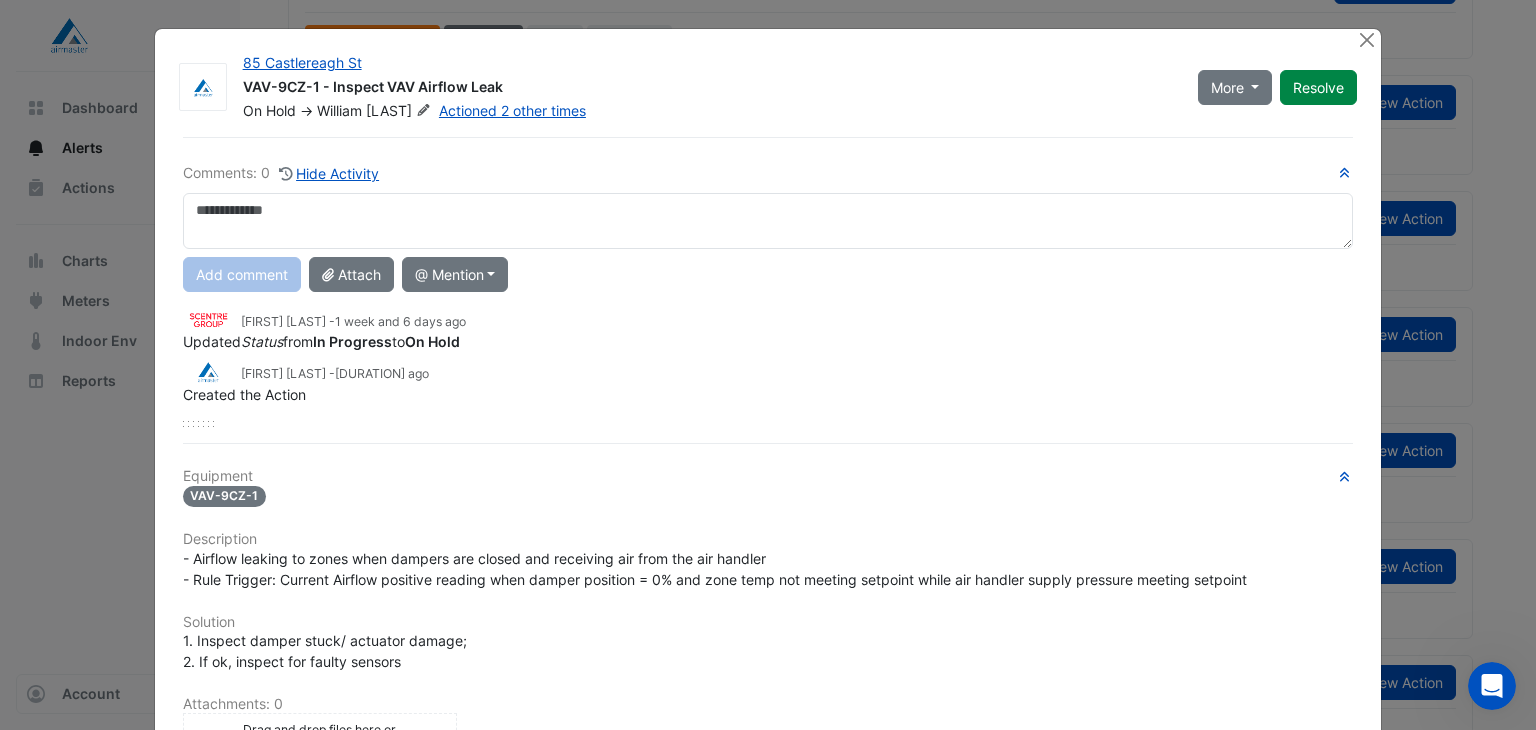click at bounding box center (768, 221) 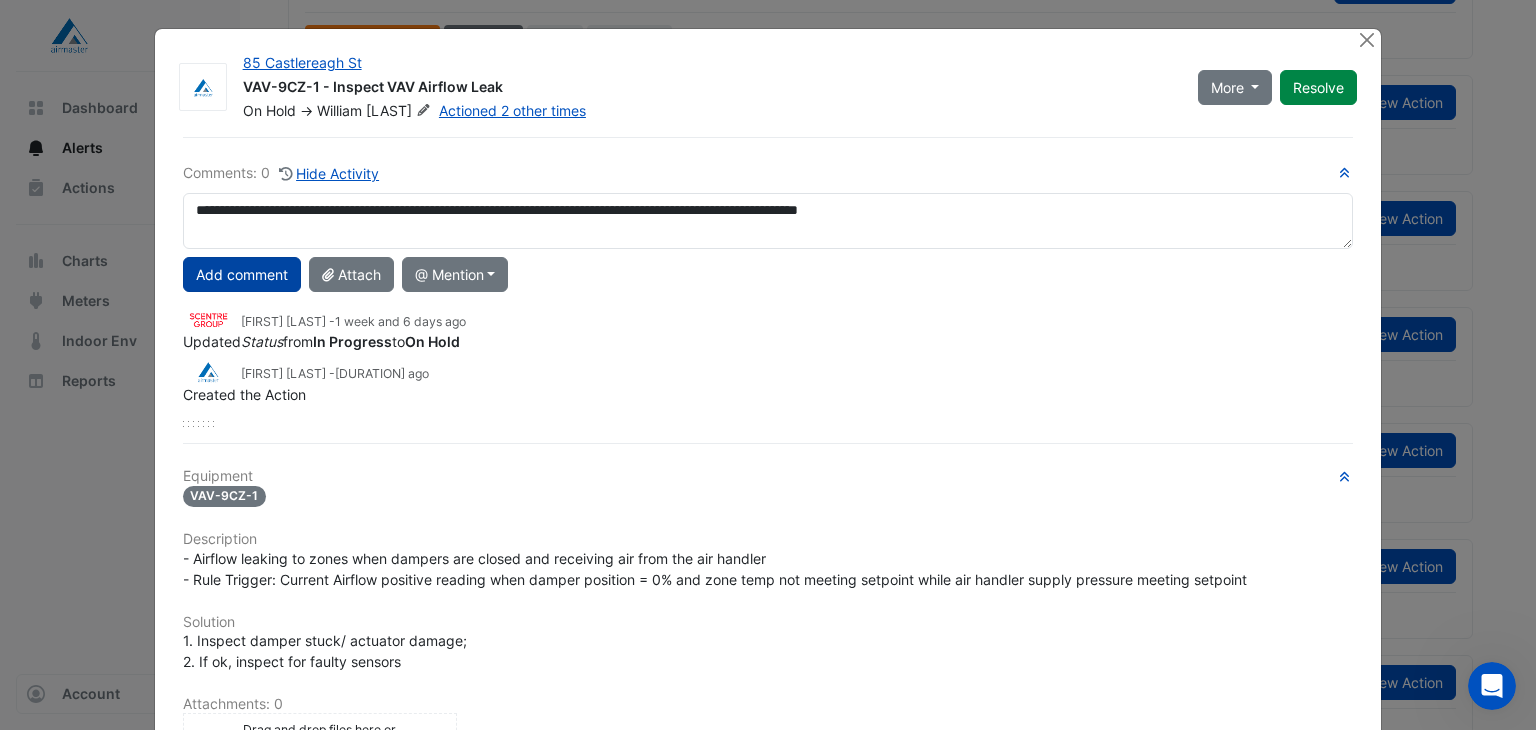 type on "**********" 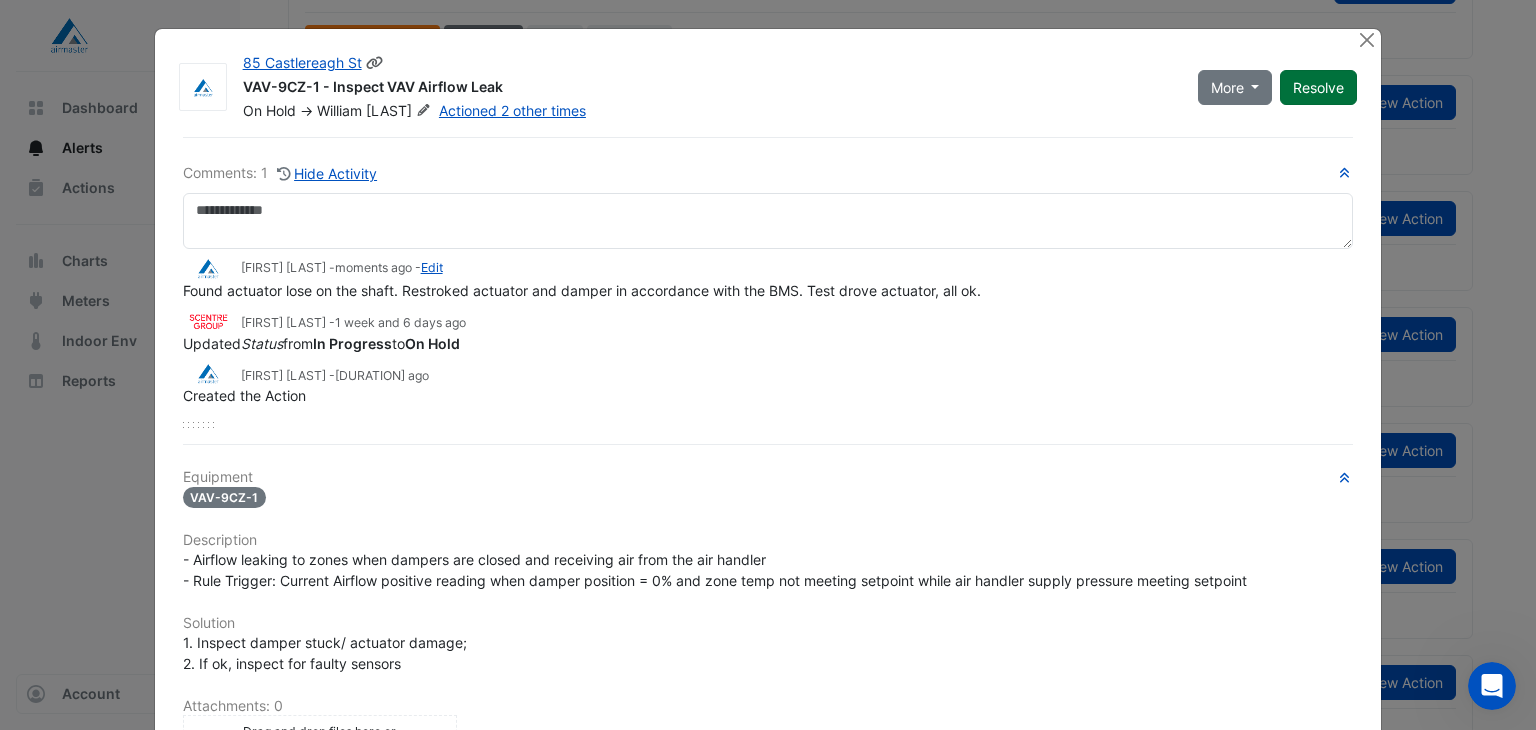 click on "Resolve" 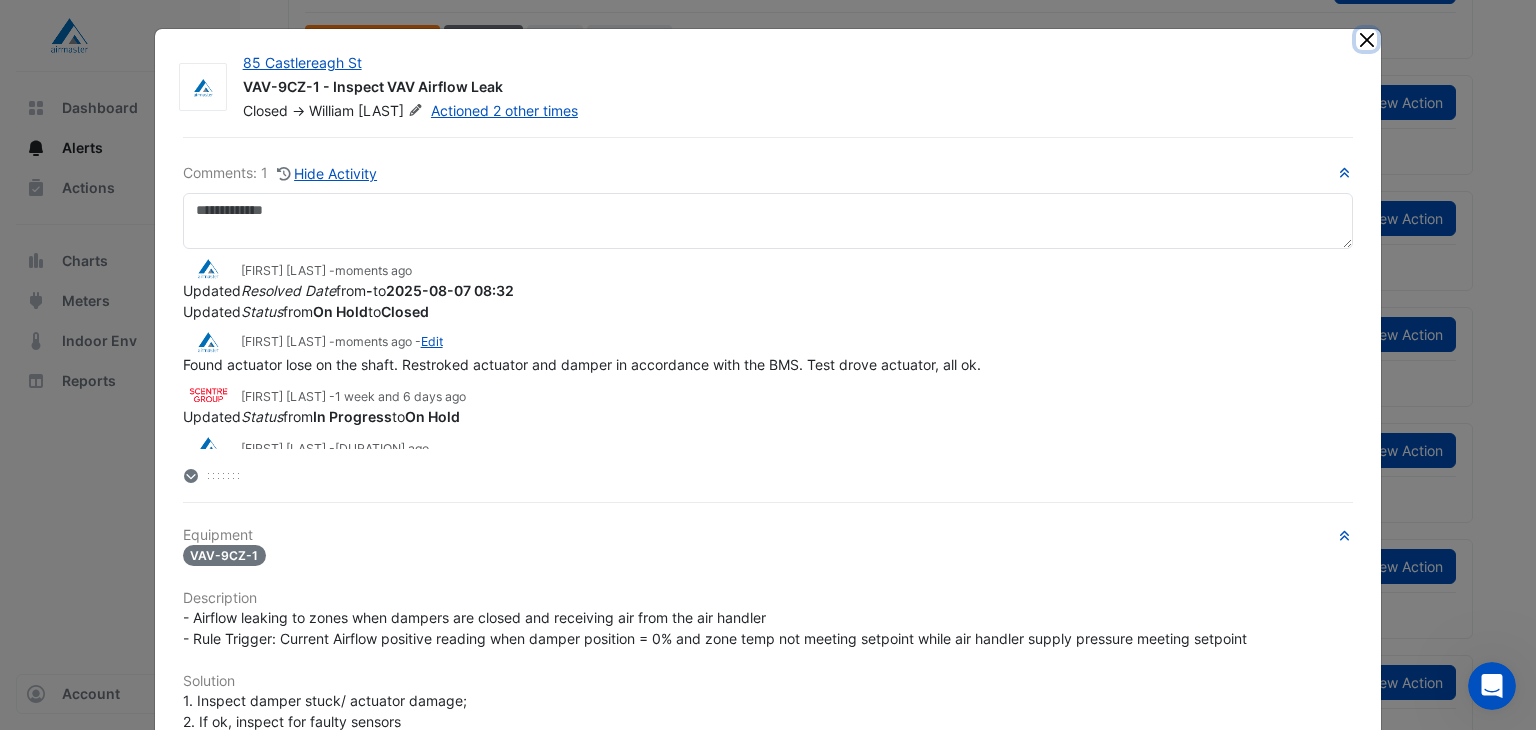 click 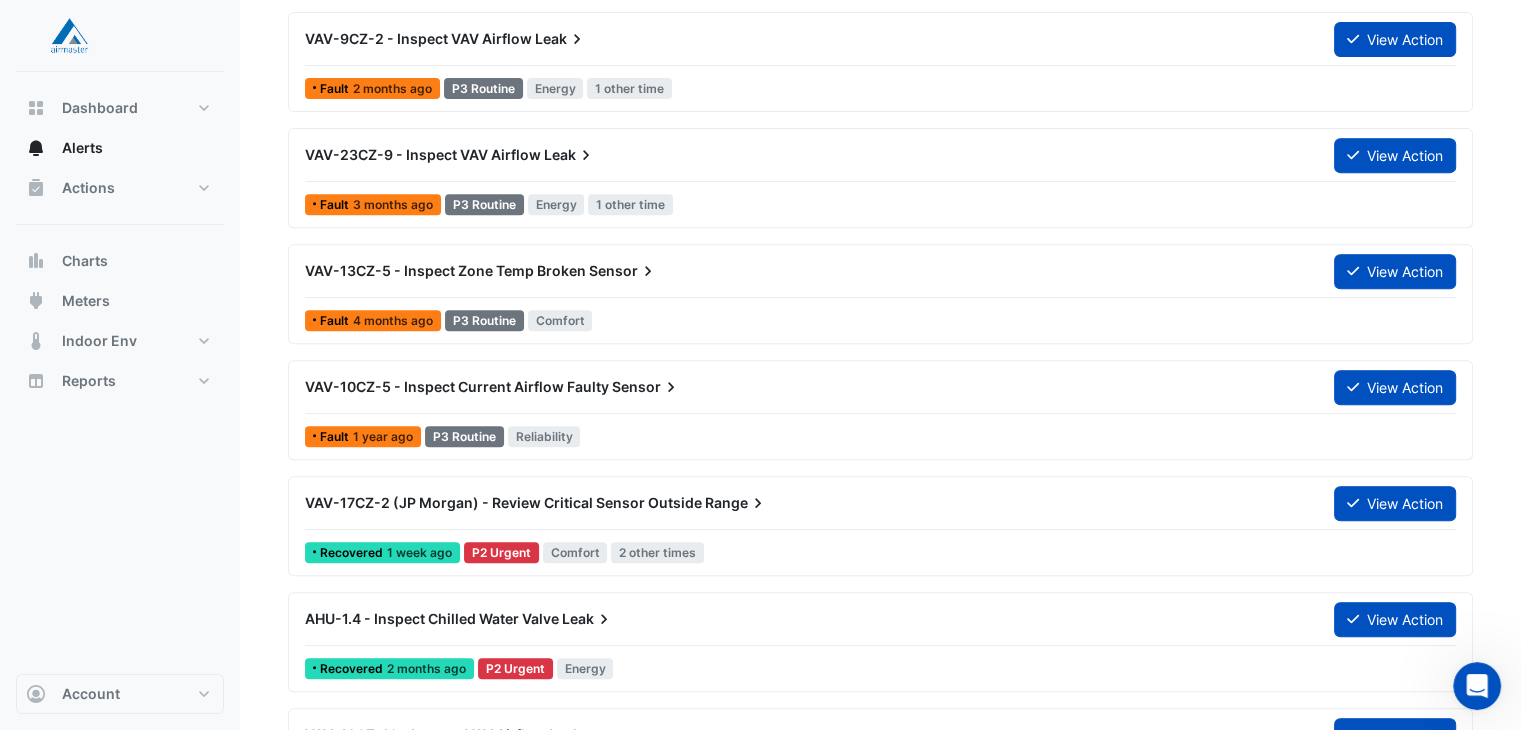 scroll, scrollTop: 805, scrollLeft: 0, axis: vertical 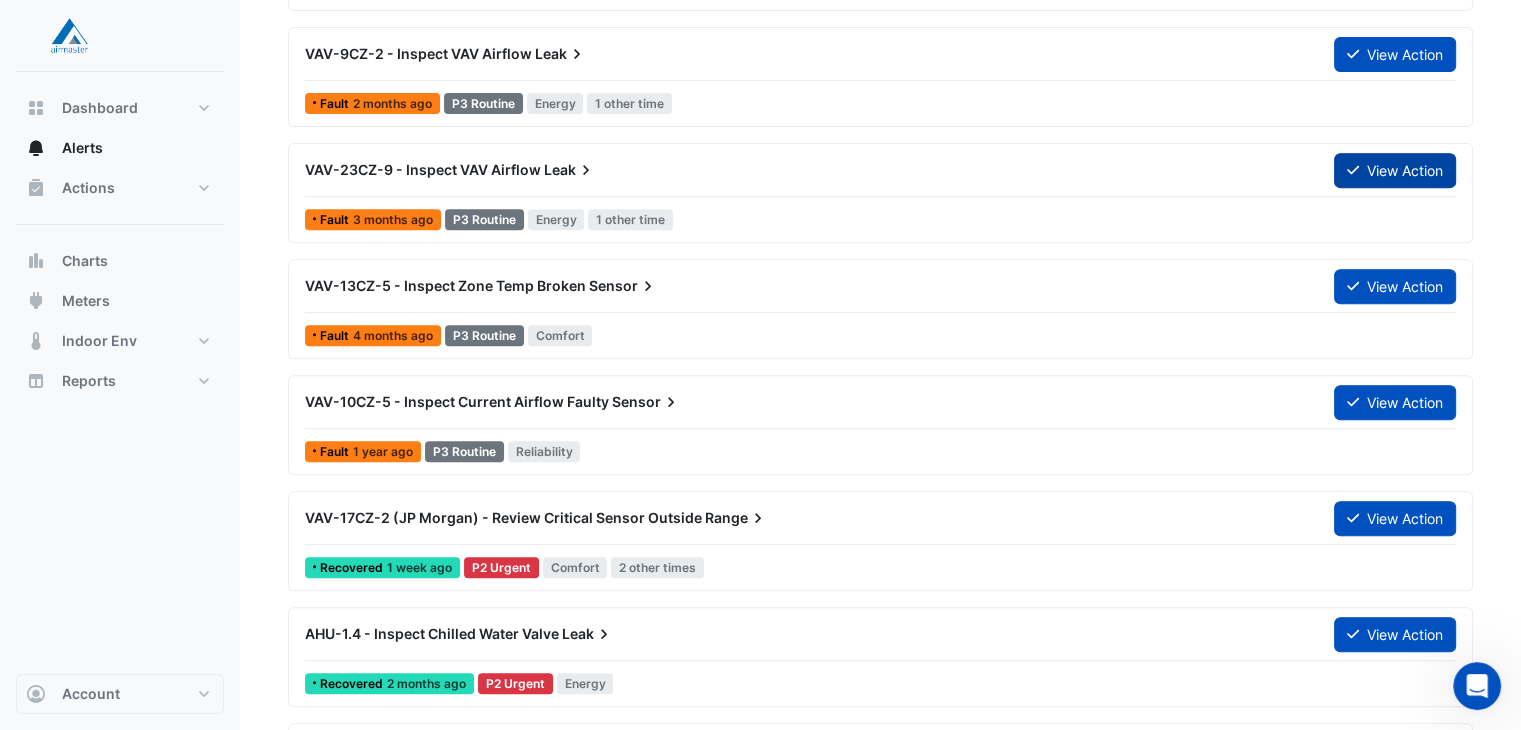 click on "View Action" at bounding box center [1395, 170] 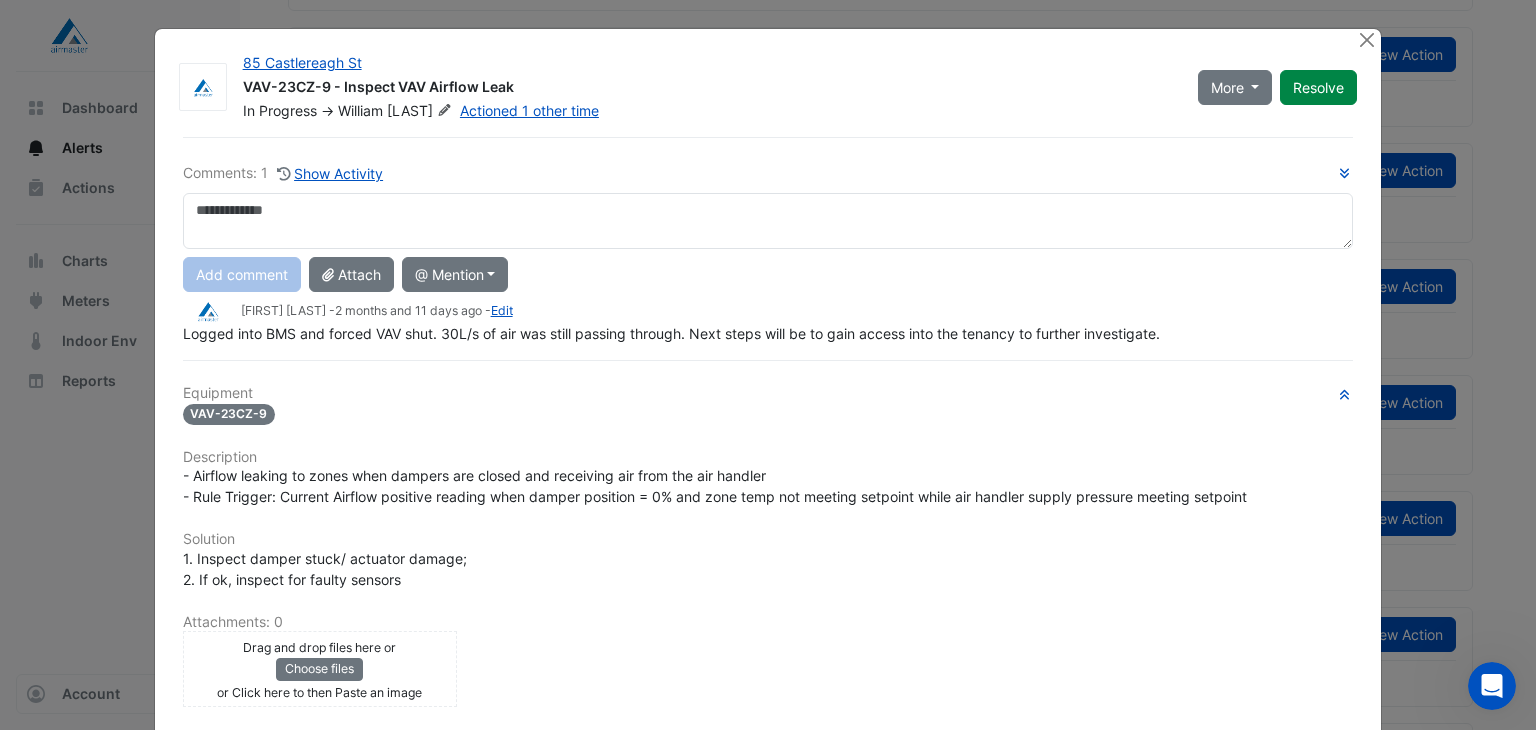 click on "Comments: 1
Show Activity
Add comment
Attach
@ [FIRST] [LAST]
151 Property
[FIRST] [LAST]
[FIRST] [LAST]
[FIRST] [LAST]
Airmaster Australia
[FIRST] [LAST]
[FIRST] [LAST]
[FIRST] [LAST]
Alerton
CIM" 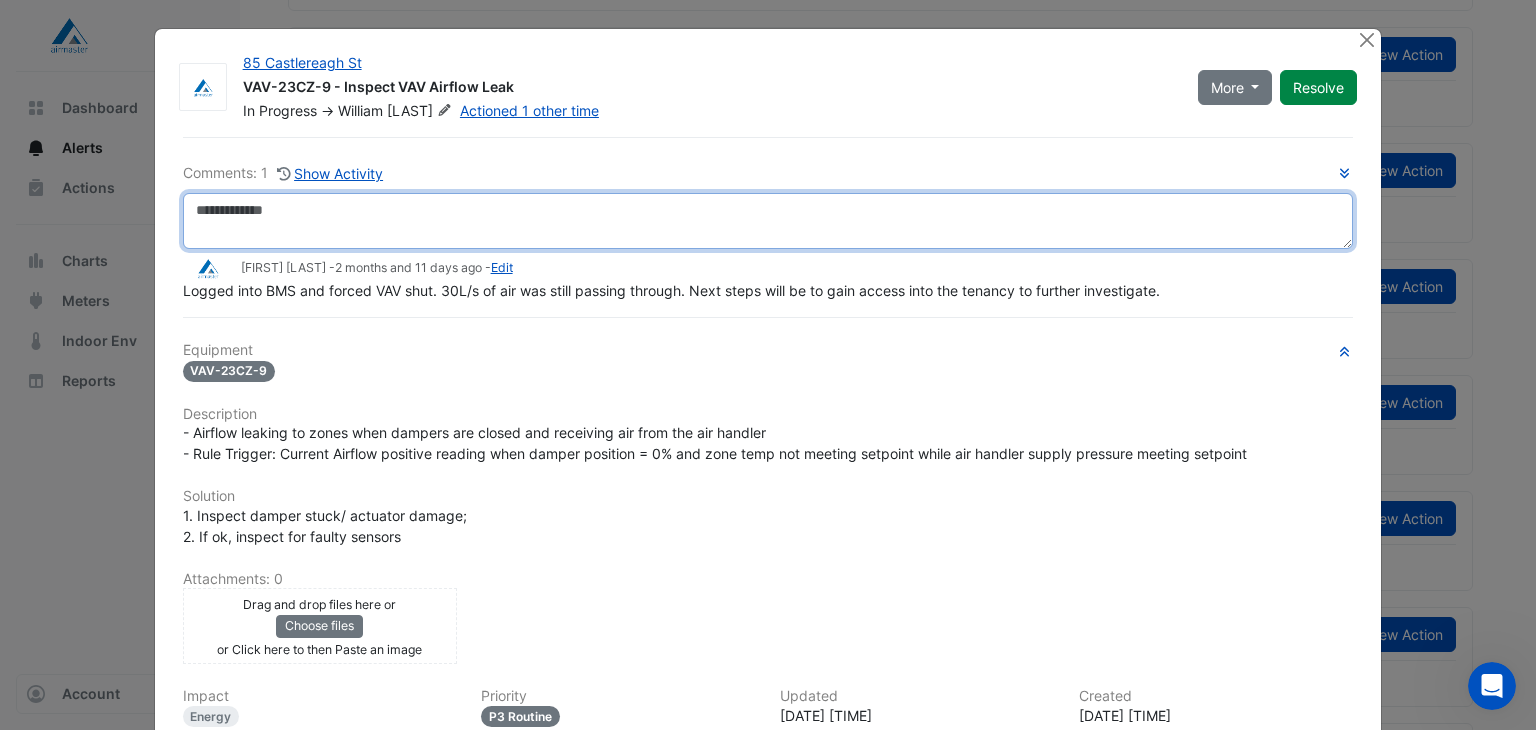 click at bounding box center [768, 221] 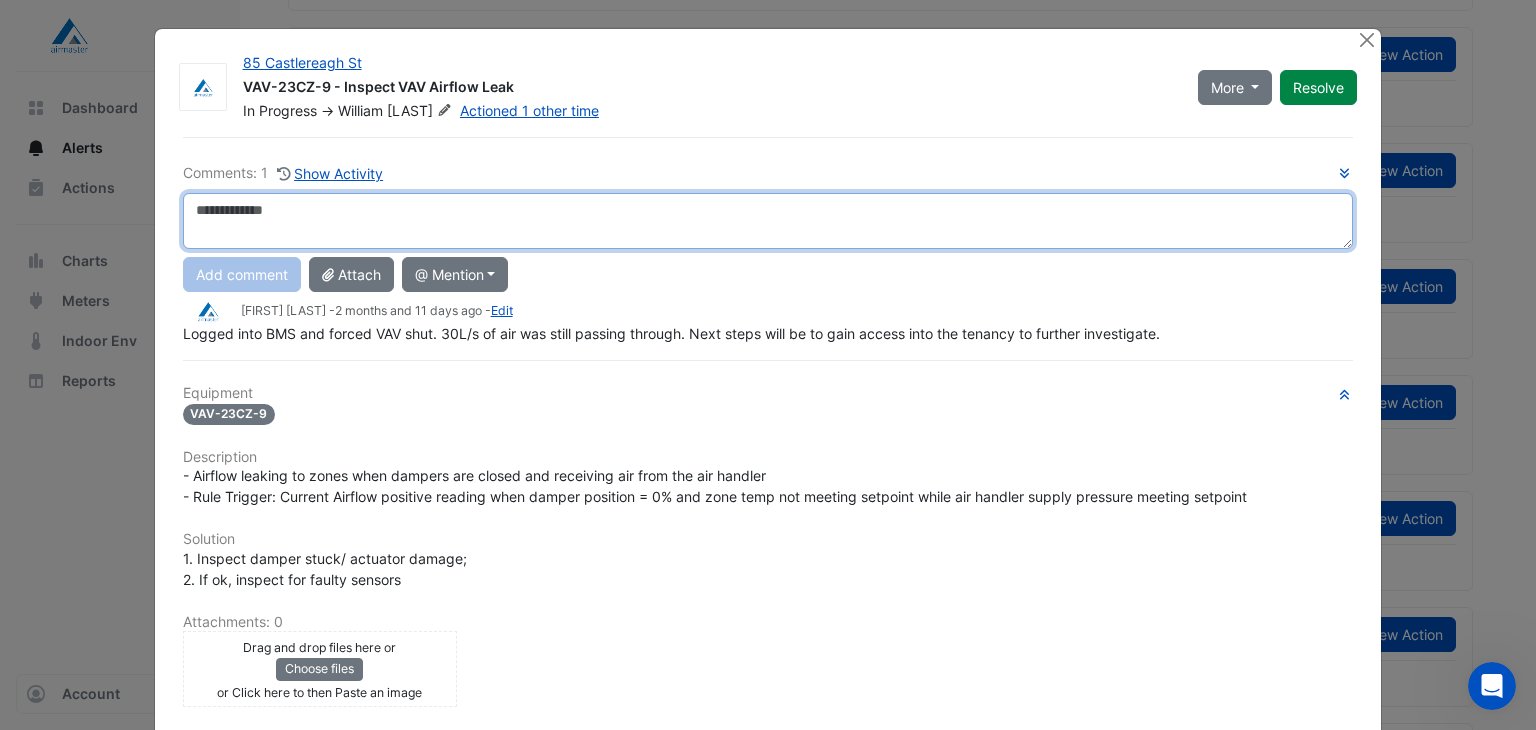 paste on "**********" 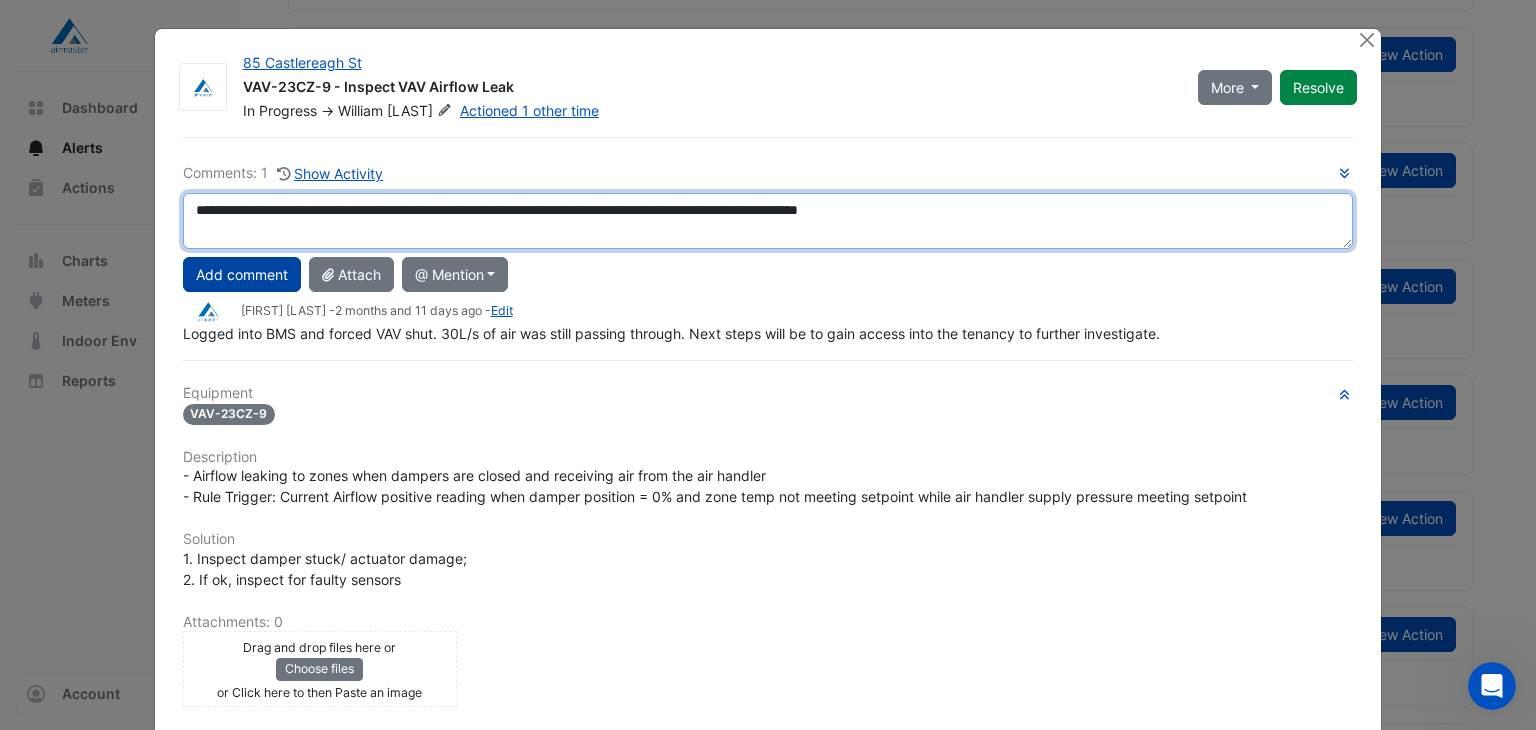 type on "**********" 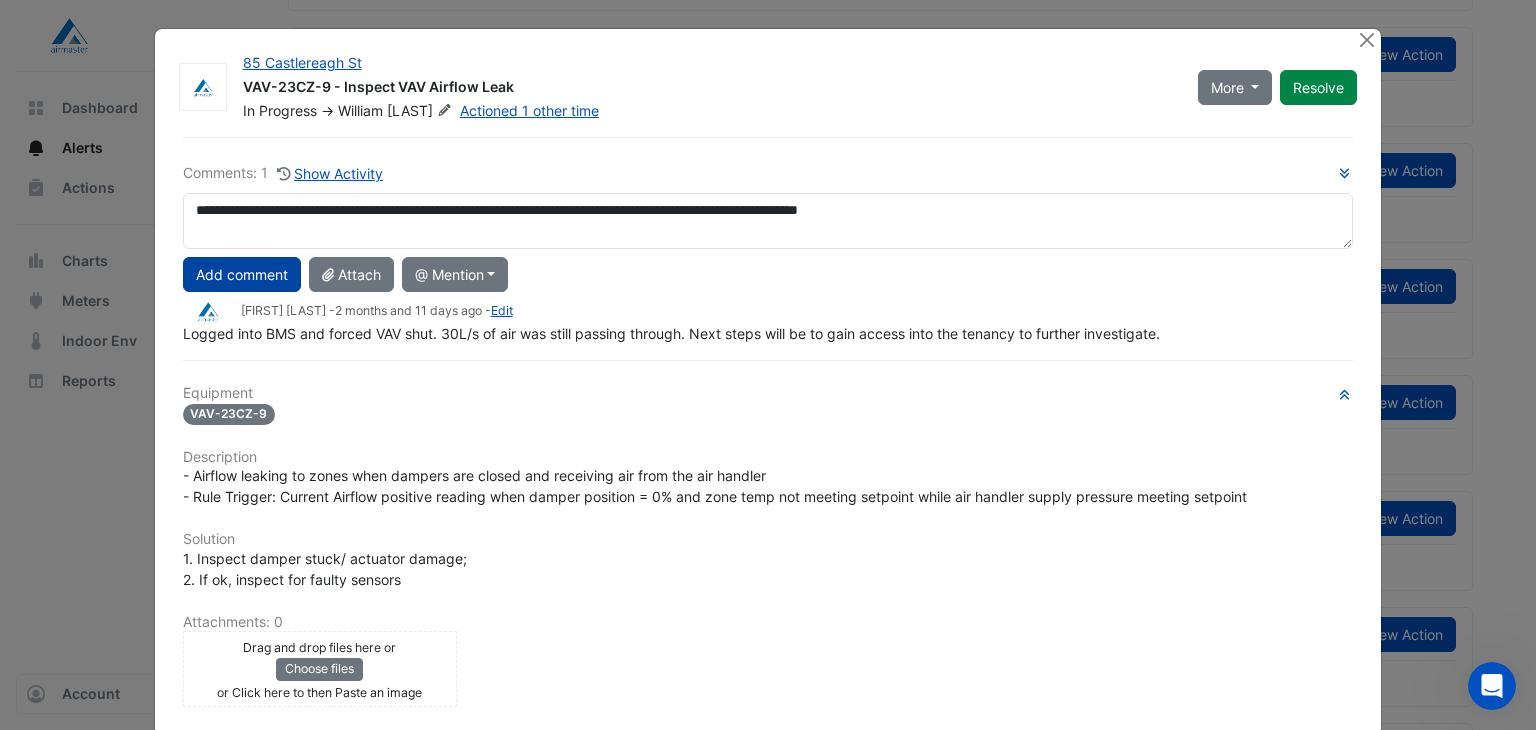 click on "Add comment" 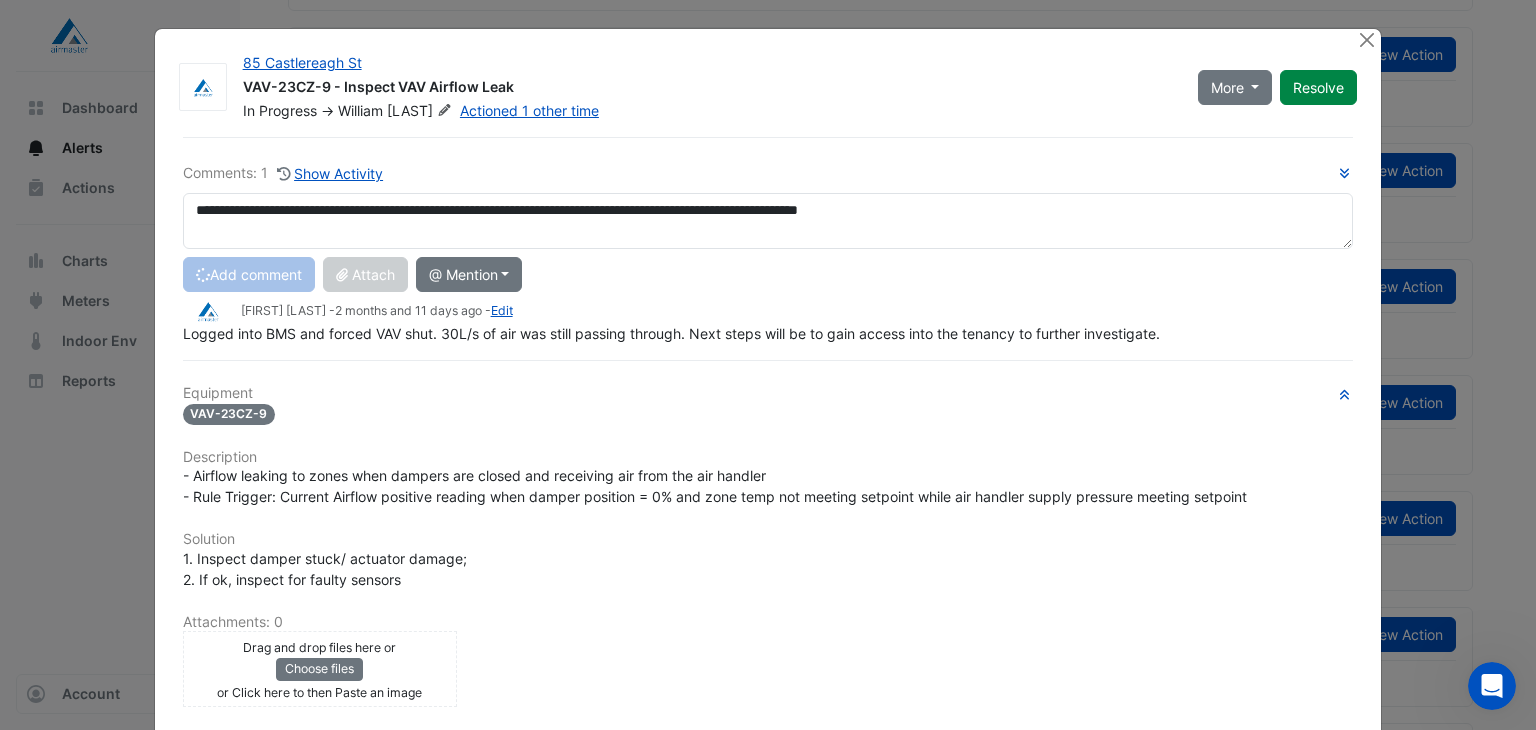 type 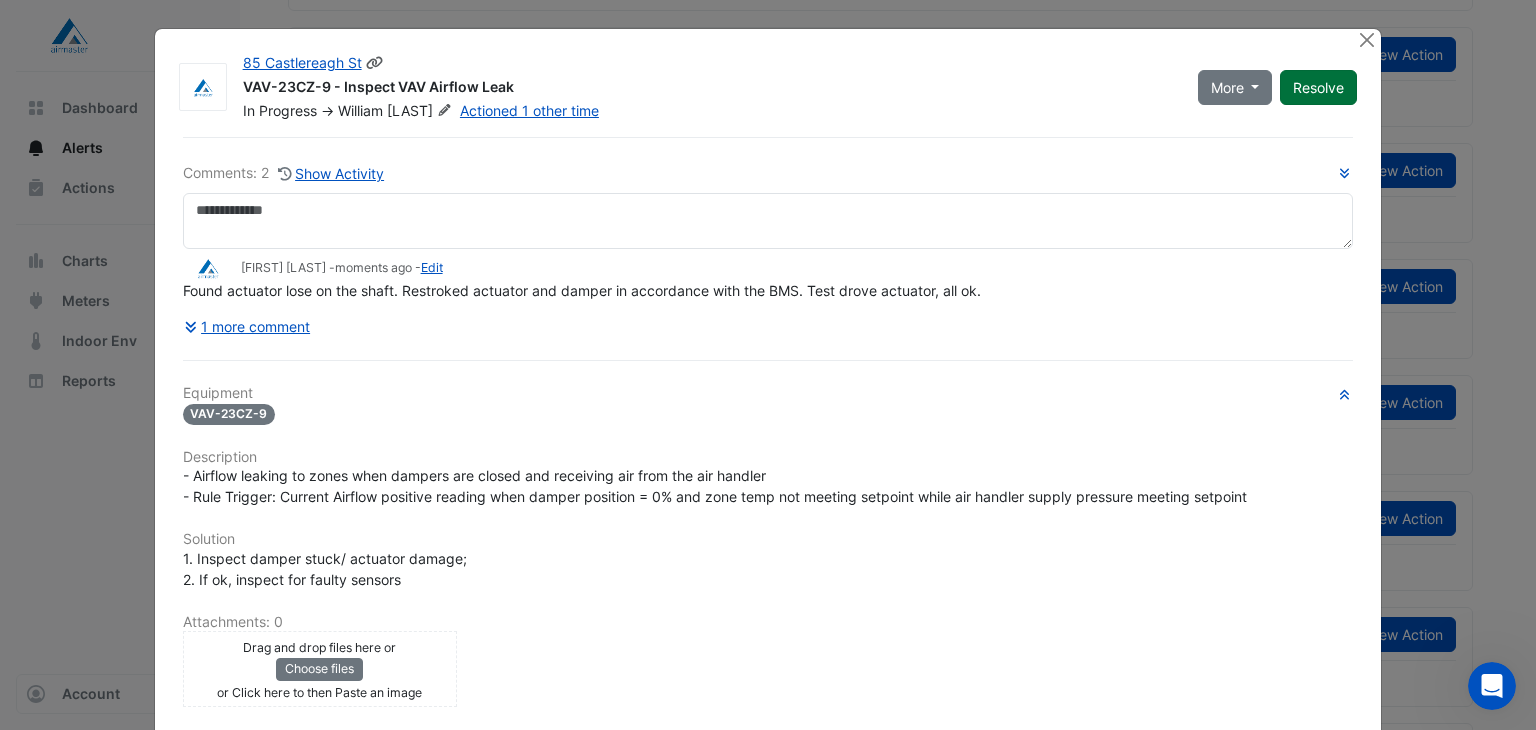 click on "Resolve" 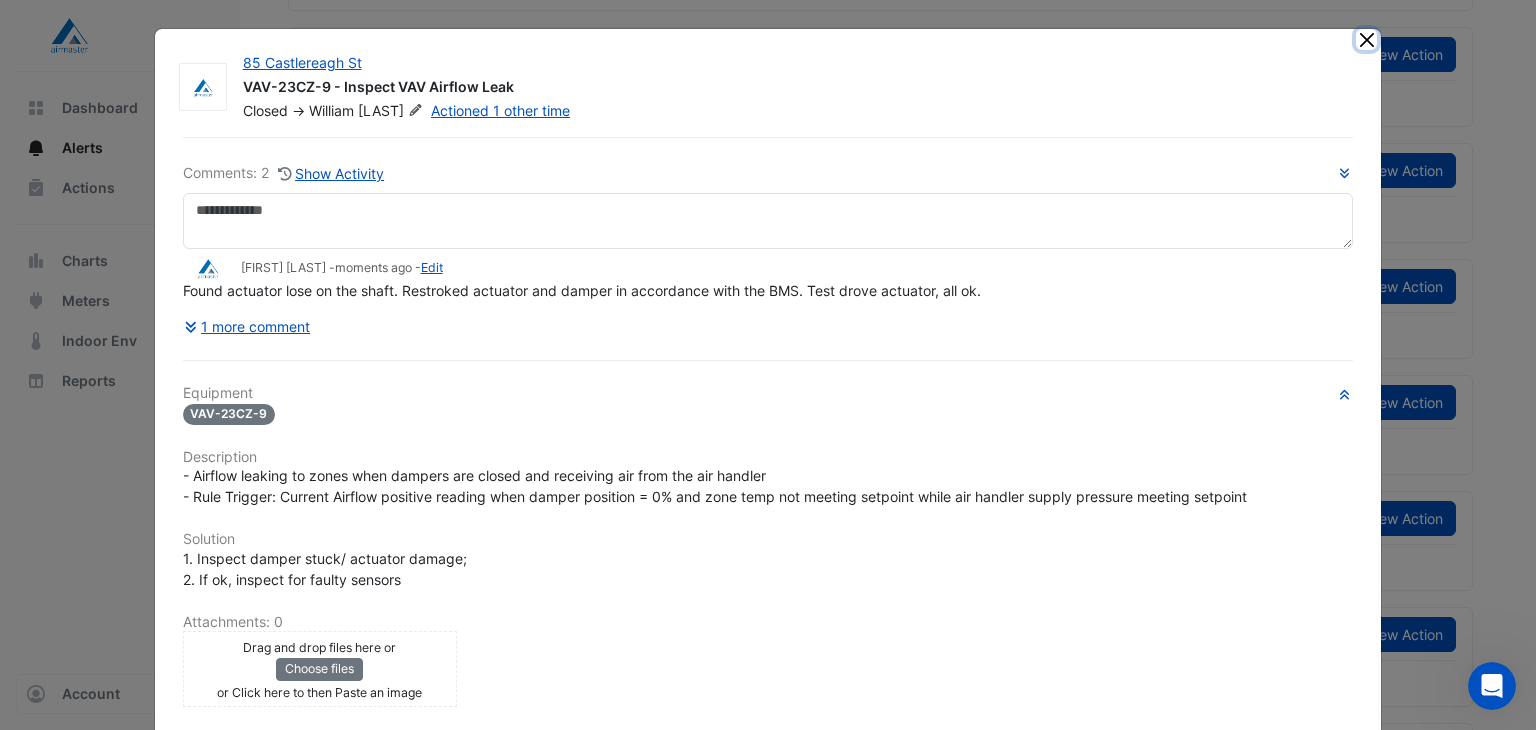 click 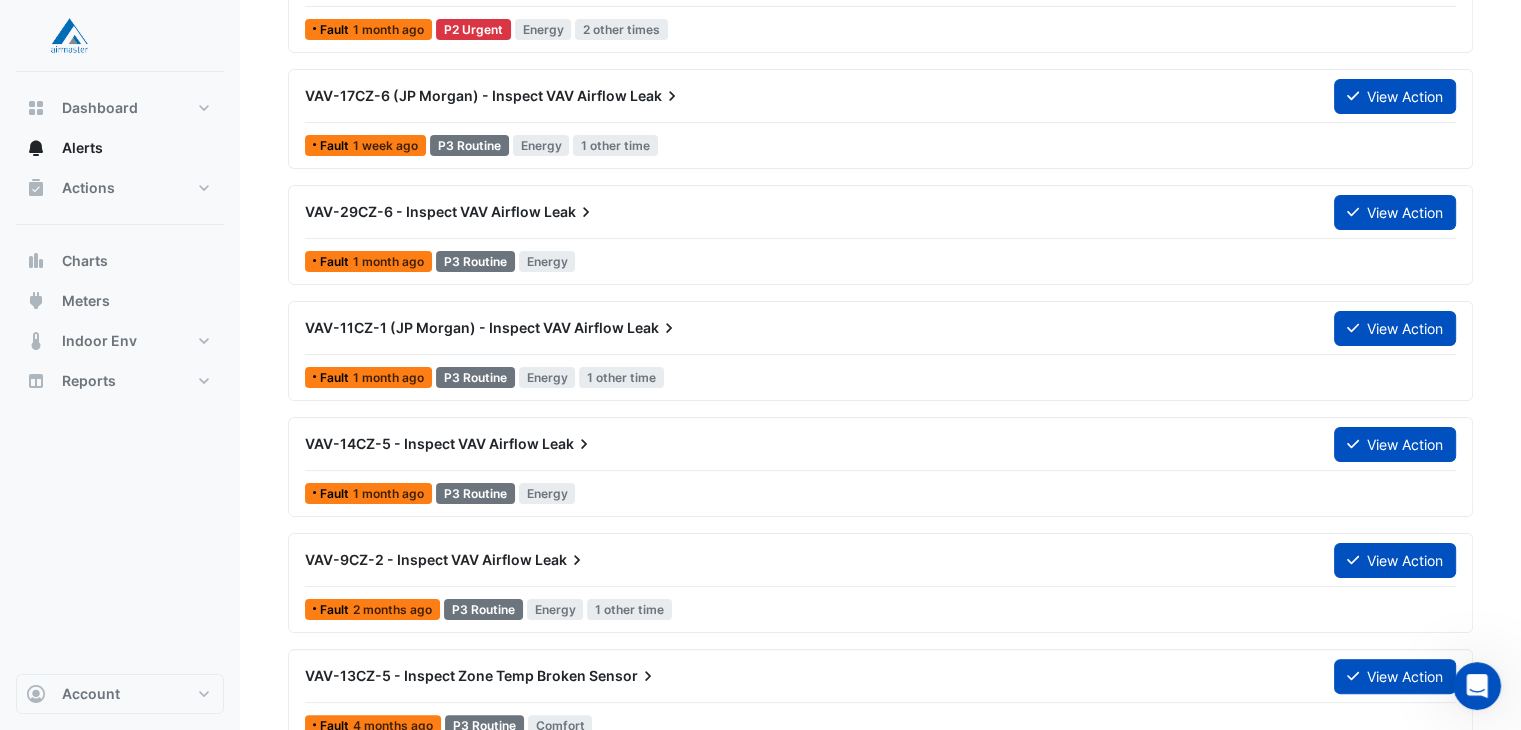 scroll, scrollTop: 316, scrollLeft: 0, axis: vertical 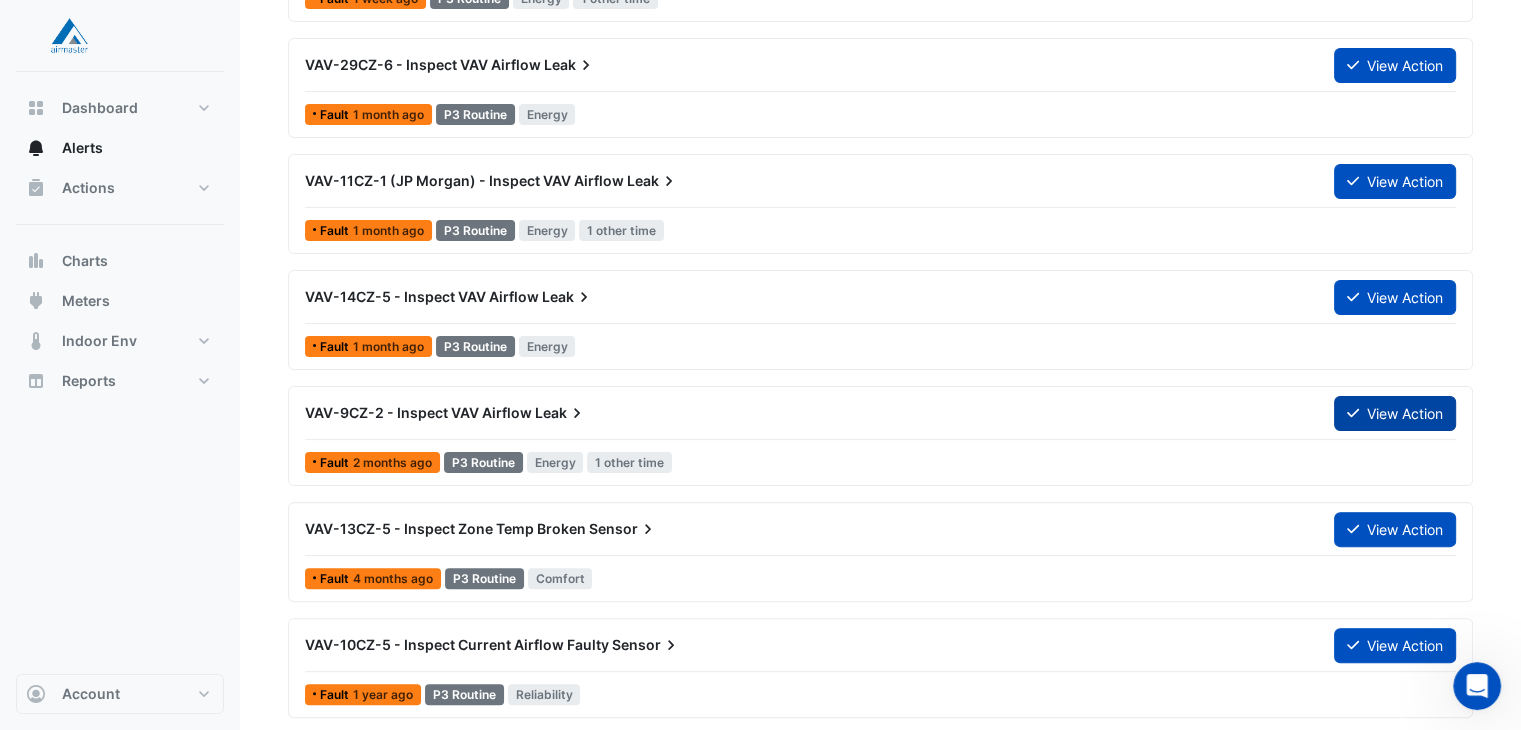 click on "View Action" at bounding box center (1395, 413) 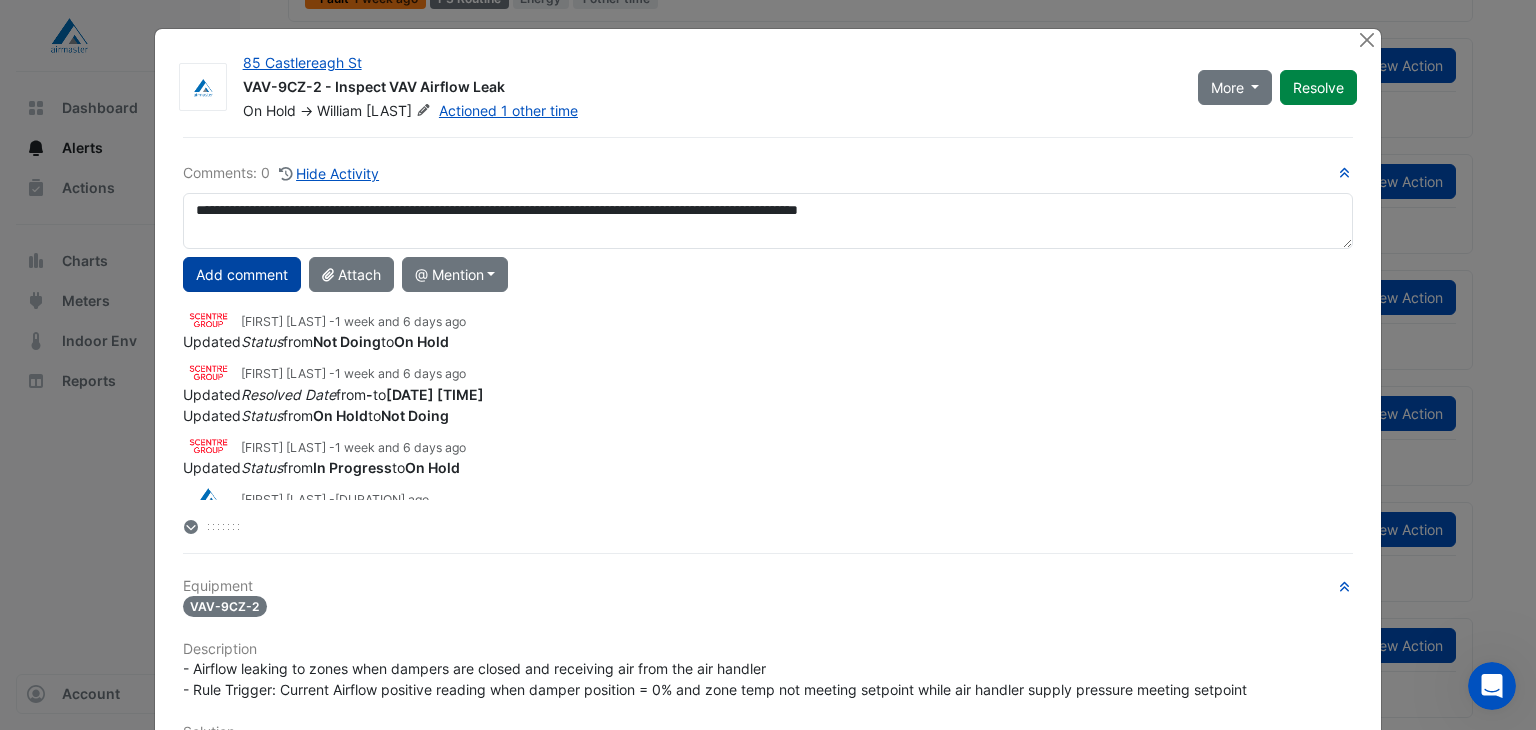 type on "**********" 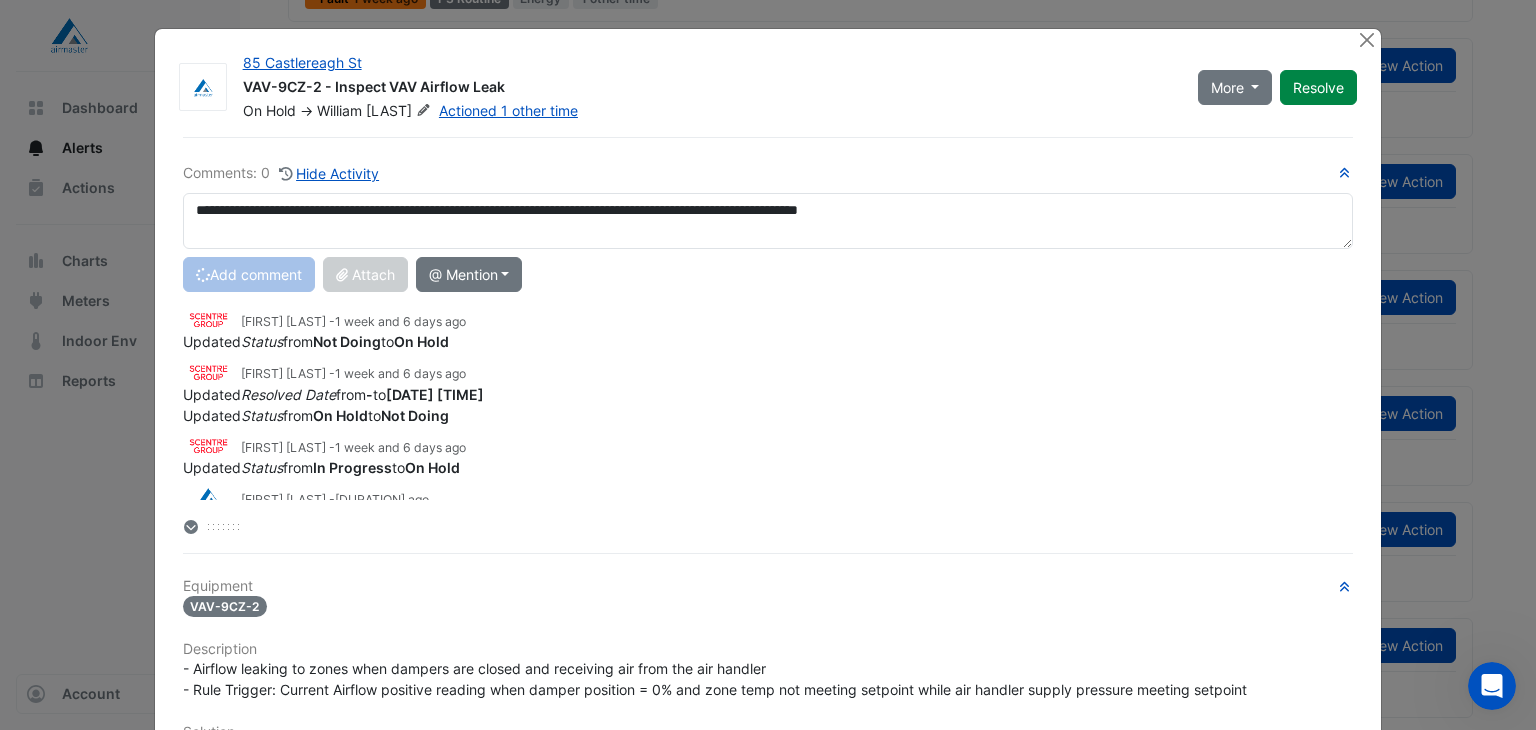 type 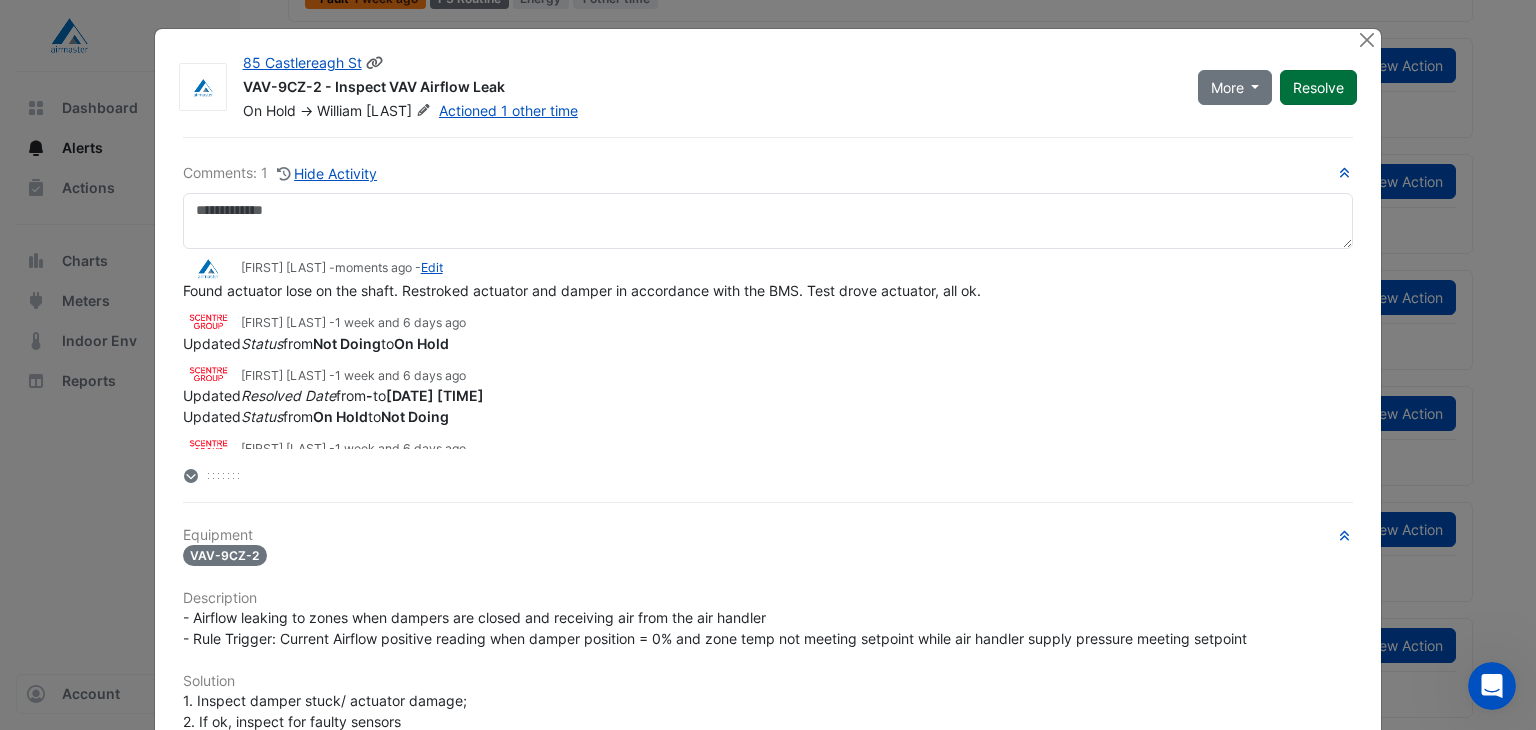 click on "Resolve" 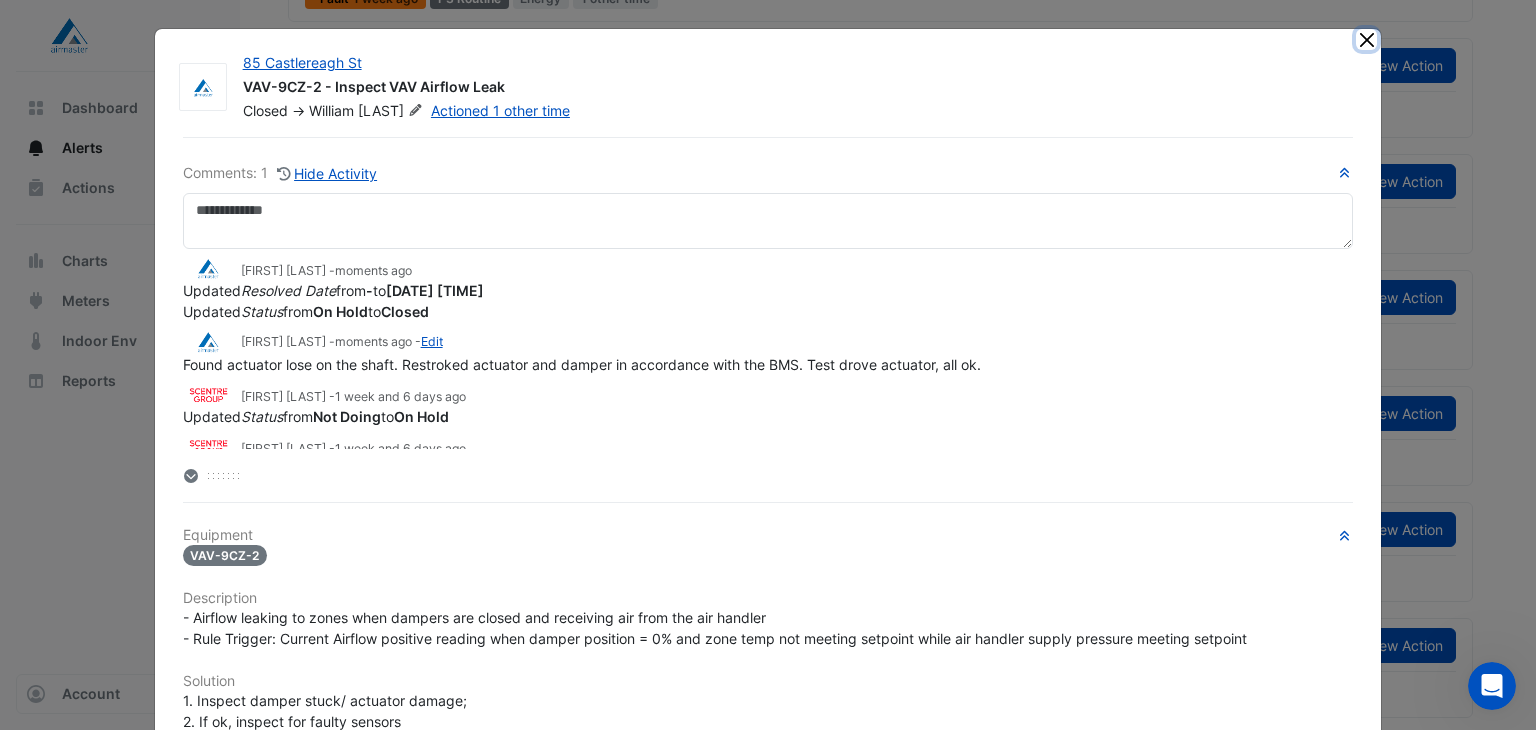 click 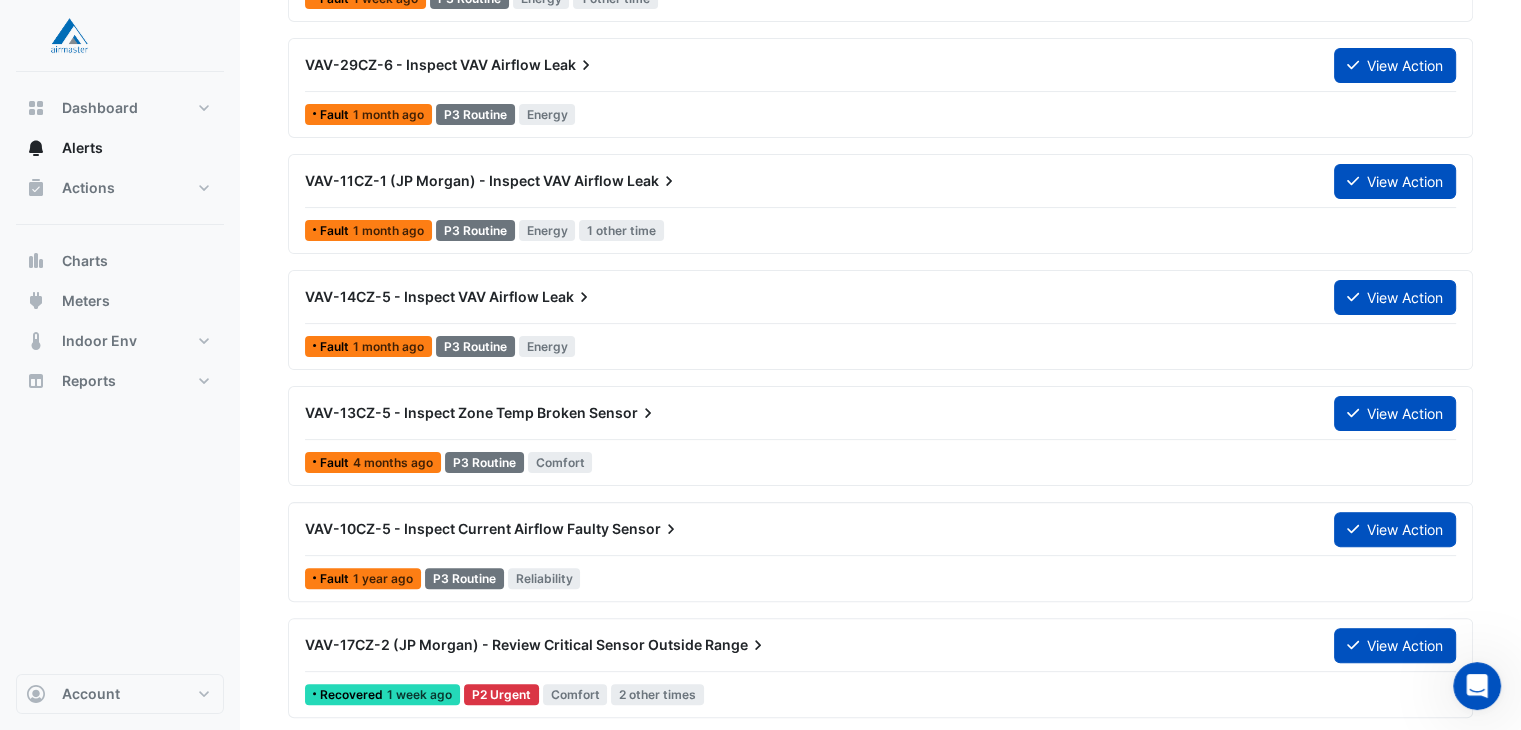 scroll, scrollTop: 0, scrollLeft: 0, axis: both 